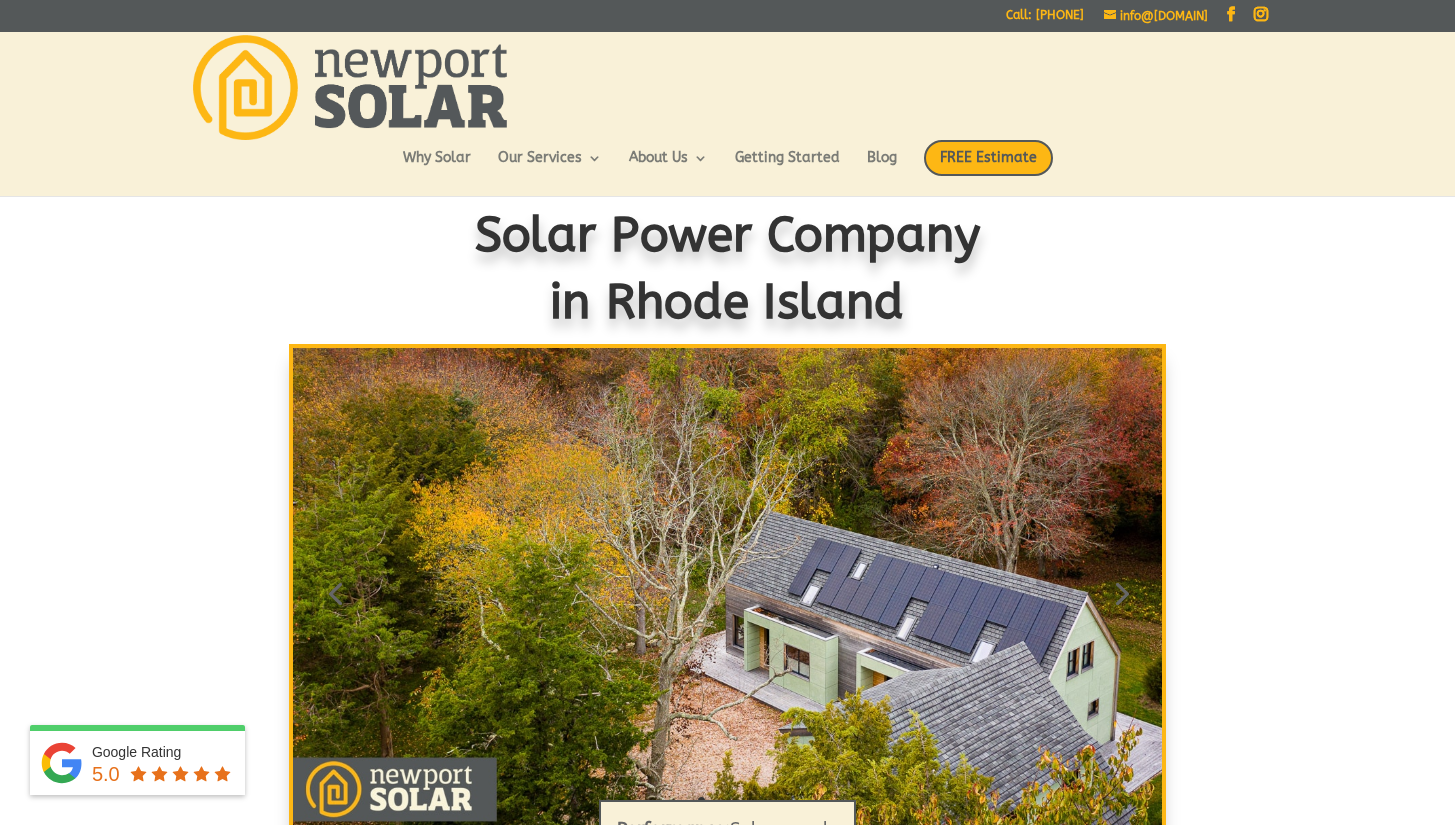 scroll, scrollTop: 0, scrollLeft: 0, axis: both 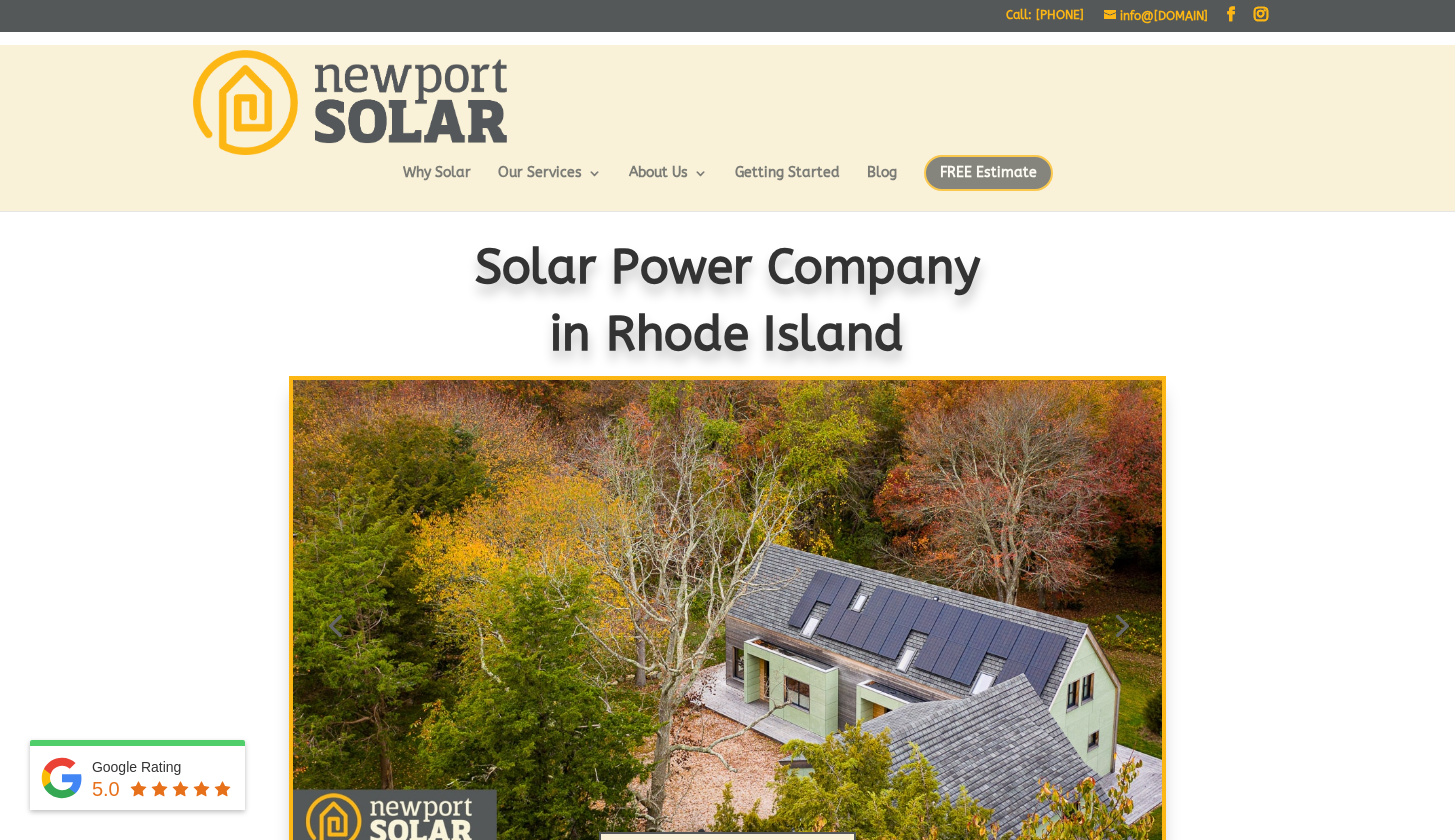 click on "FREE Estimate" at bounding box center (988, 173) 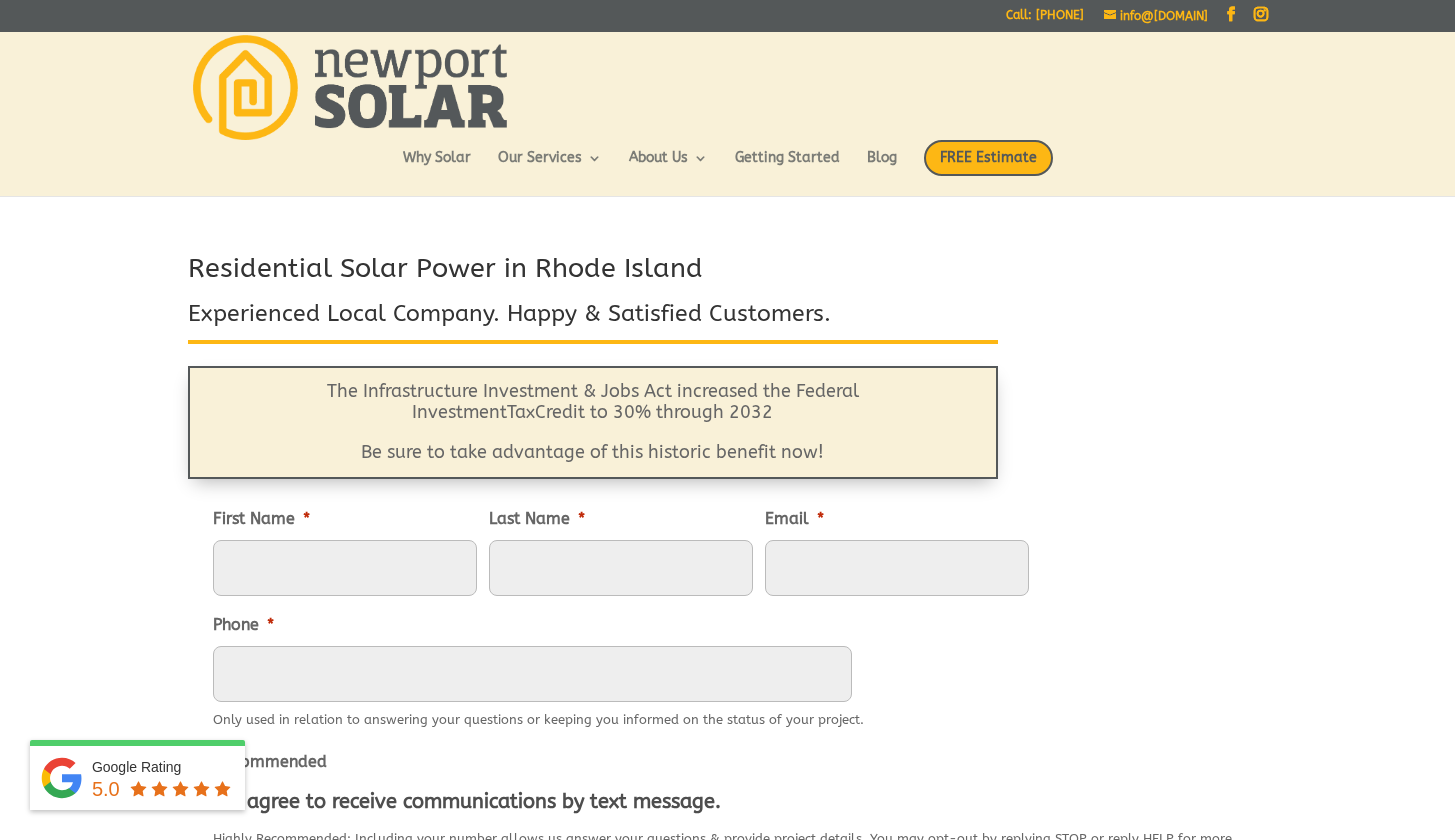 scroll, scrollTop: 0, scrollLeft: 0, axis: both 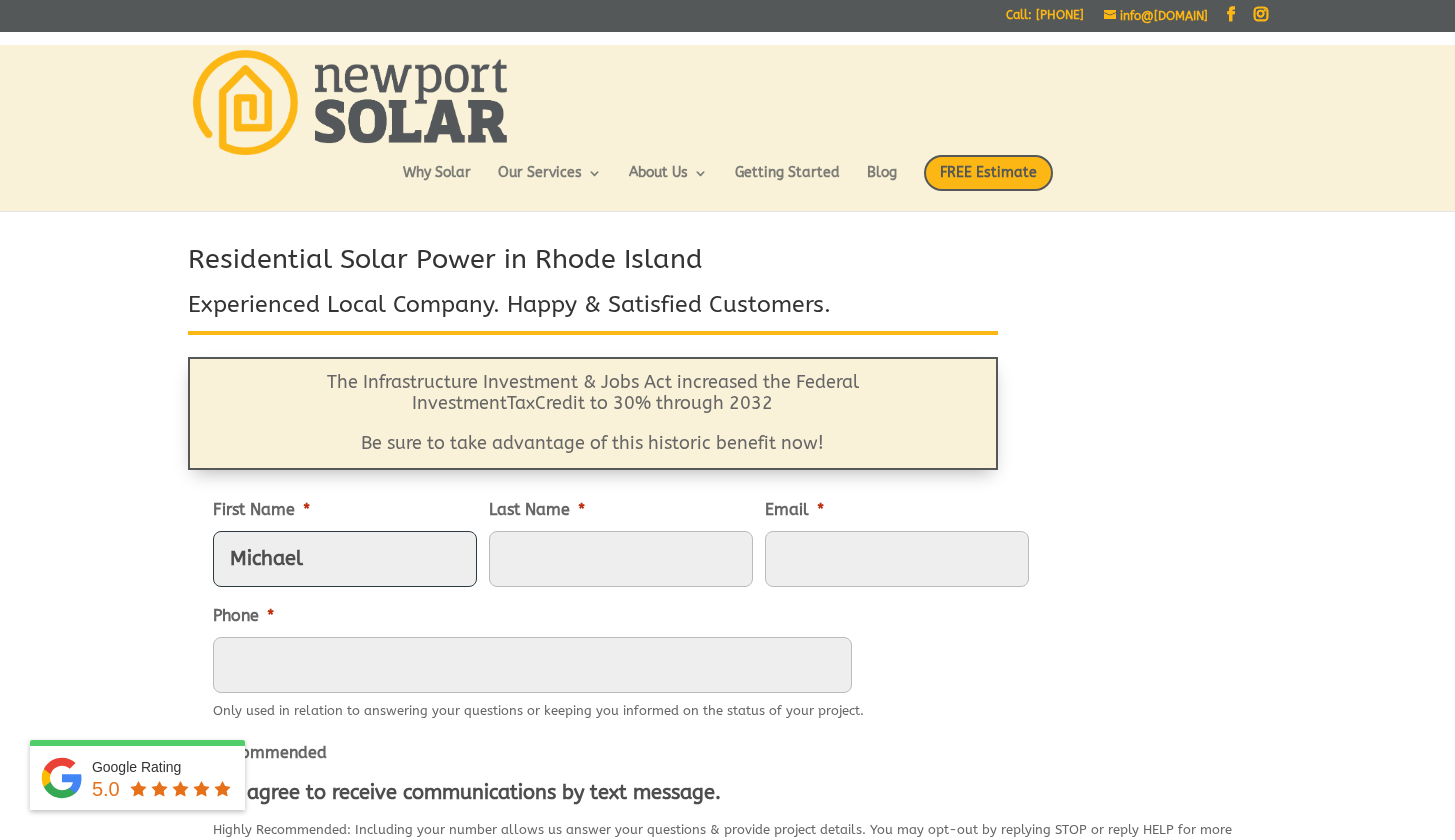 type on "Michael" 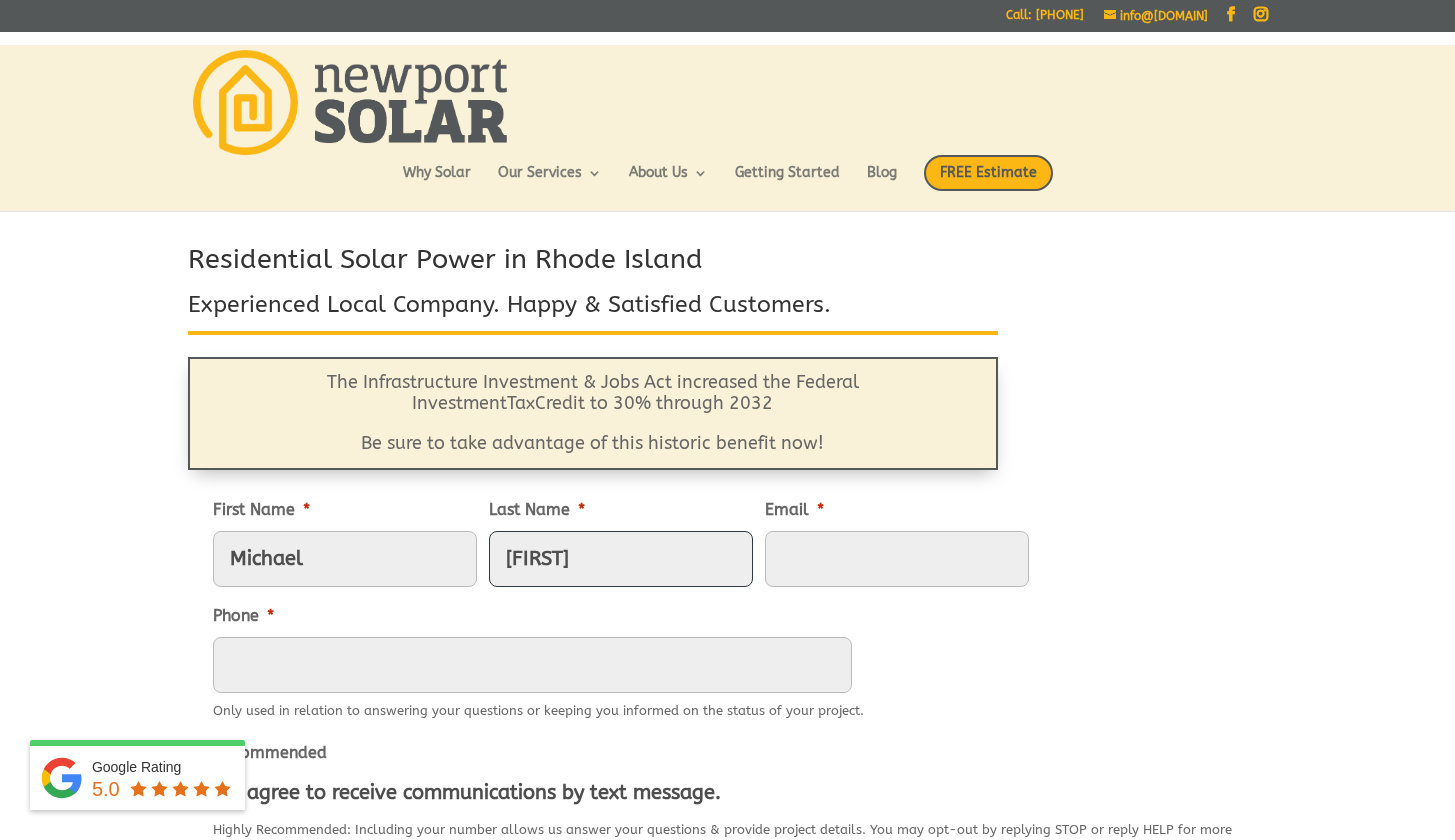 type on "[FIRST]" 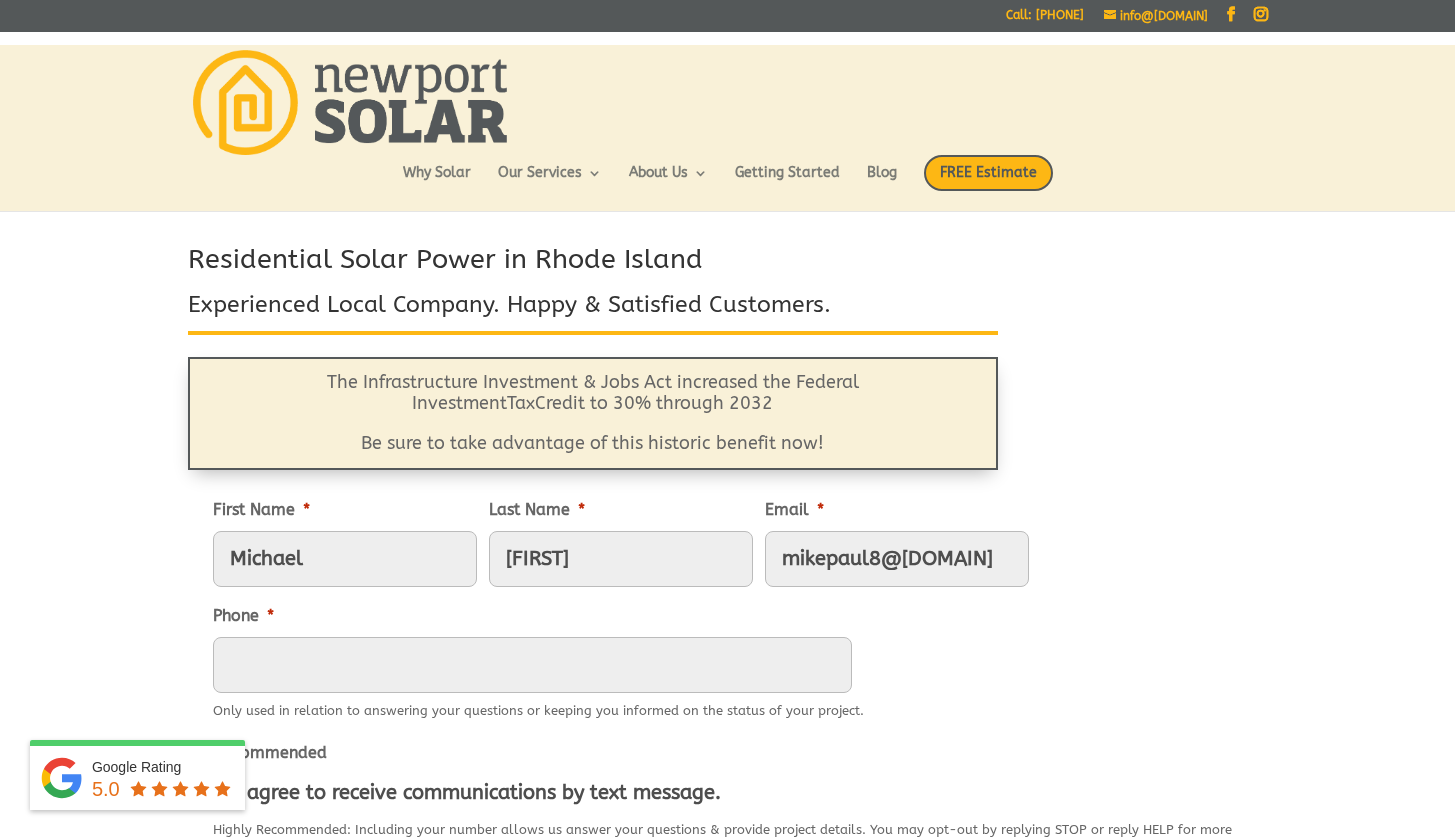 type on "mikepaul8@[DOMAIN]" 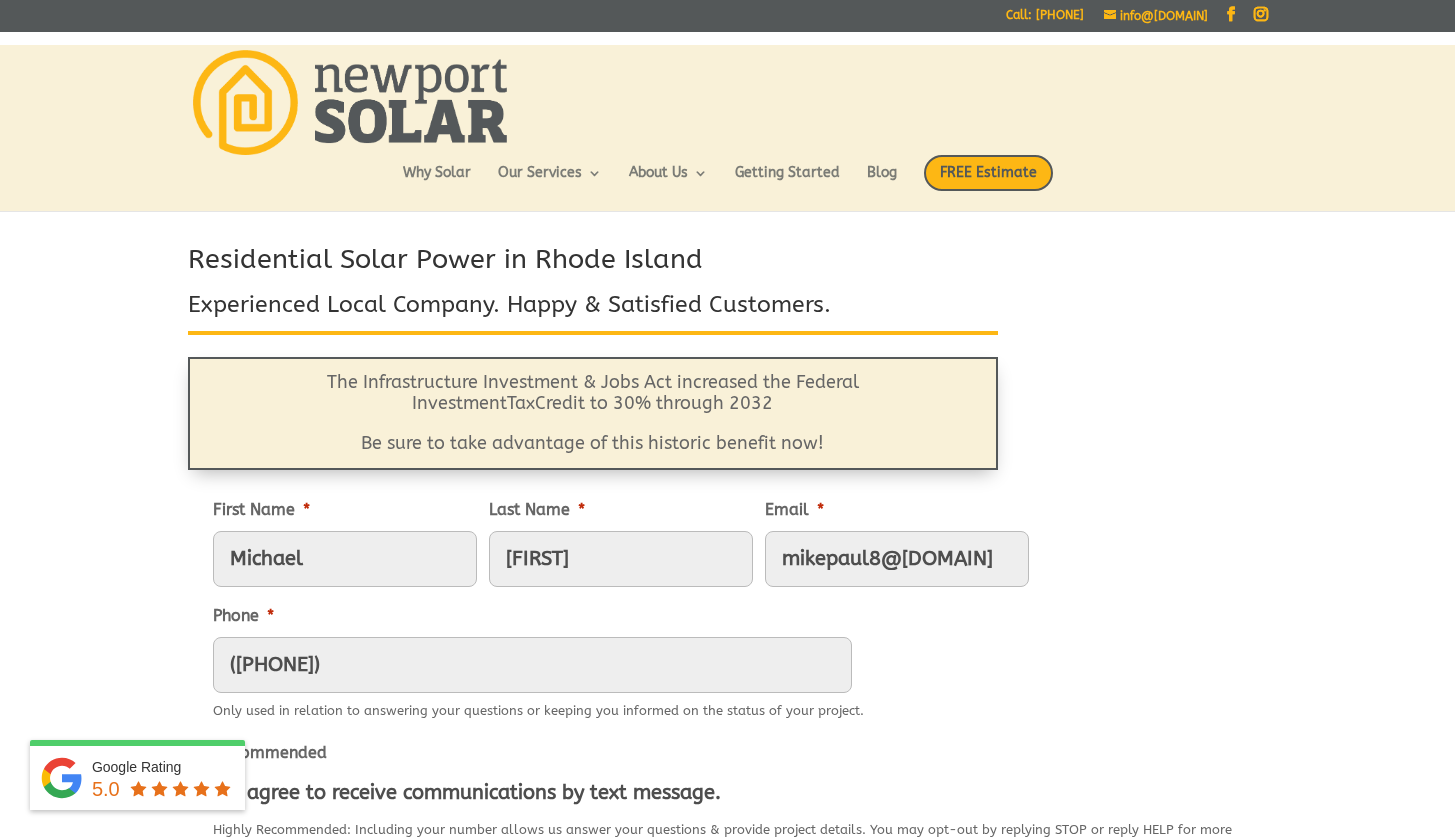 click on "Residential Solar Power in [STATE]
Experienced Local Company. Happy & Satisfied Customers.
The Infrastructure Investment & Jobs Act increased the Federal Investment  Tax  Credit to 30% through 2032
Be sure to take advantage of this historic benefit now!
First Name * [FIRST] Last Name * [LAST] Email *
mikepaul8@[DOMAIN]
Phone * ([PHONE]) Only used in relation to answering your questions or keeping you informed on the status of your project. Recommended
I agree to receive communications by text message.
Privacy Policy Estimated Monthly Electric Cost Enter numbers only to build your proposal Solar Installation Address *
44 Plantation Drive City [CITY], [STATE]" at bounding box center (727, 999) 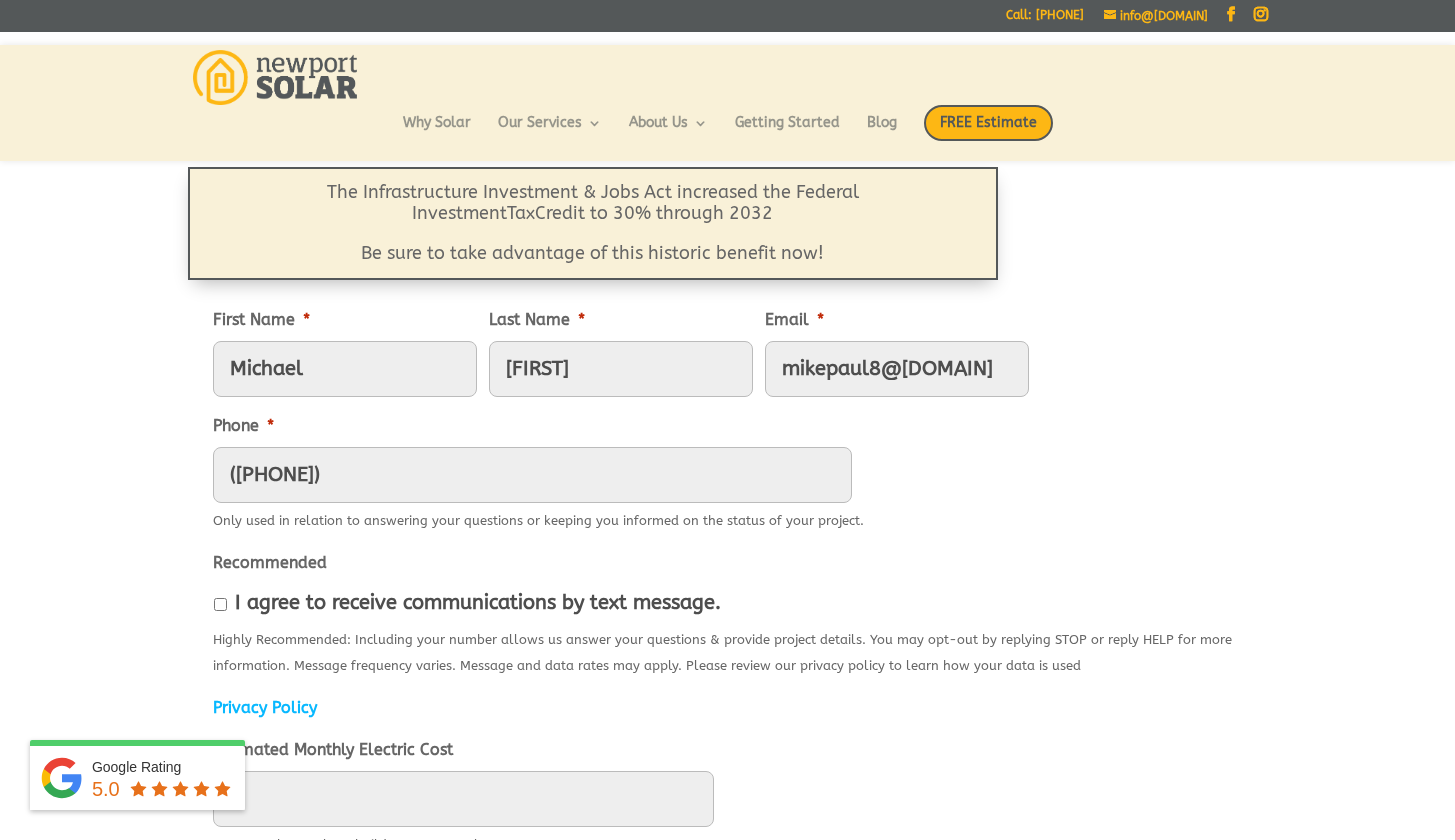 scroll, scrollTop: 221, scrollLeft: 0, axis: vertical 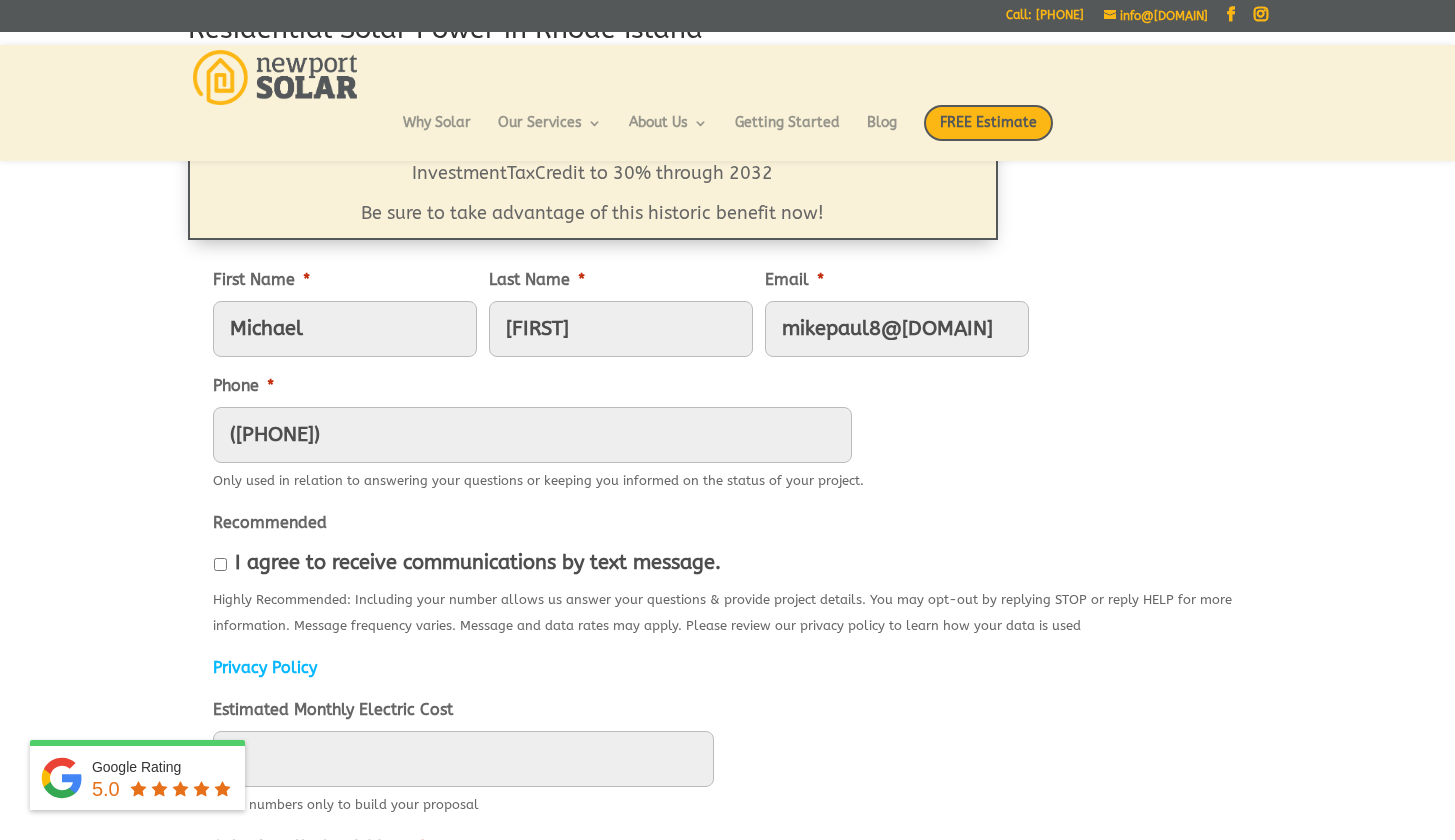 click on "I agree to receive communications by text message." at bounding box center (220, 564) 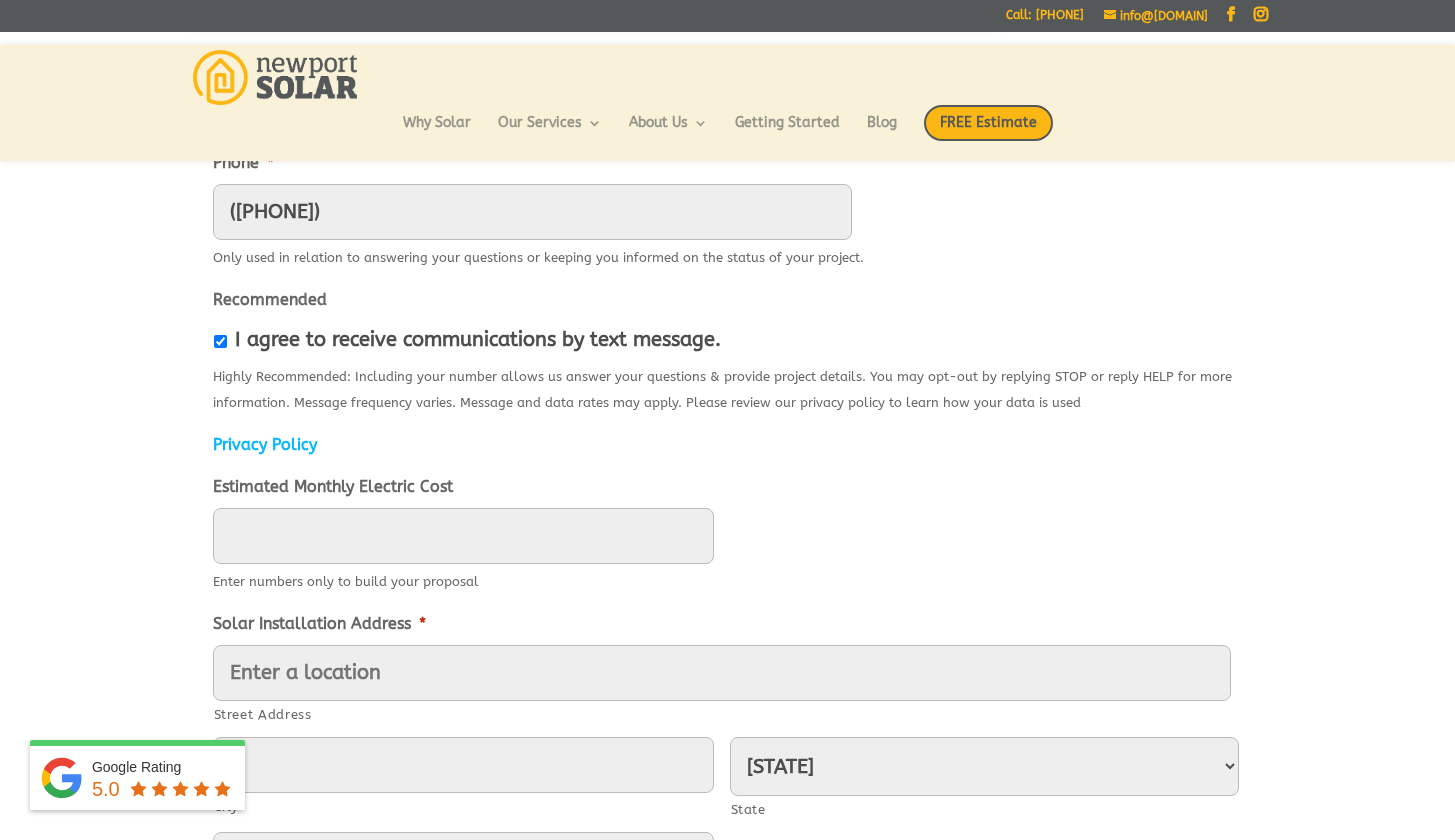 scroll, scrollTop: 571, scrollLeft: 0, axis: vertical 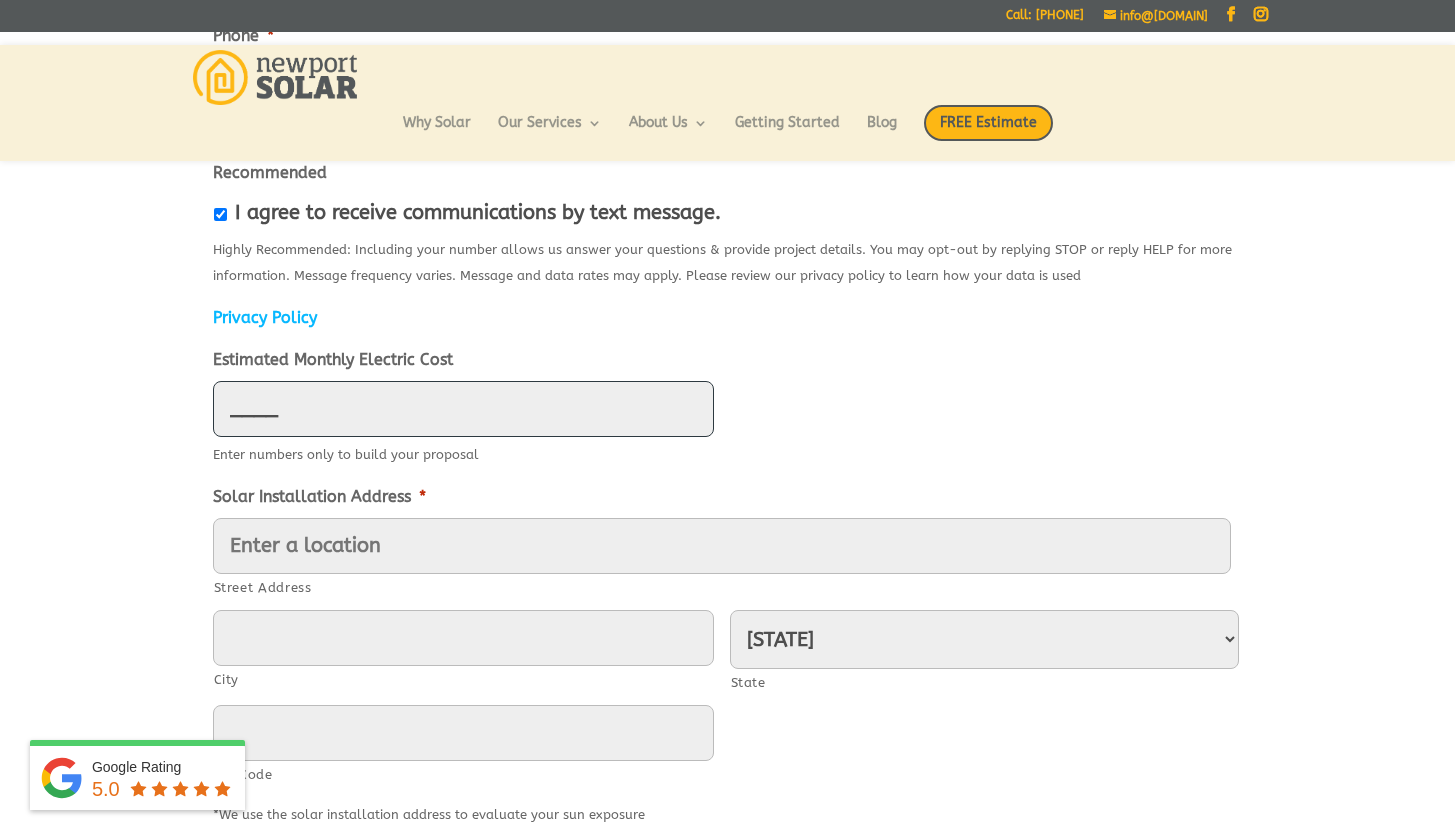 click on "____" at bounding box center [463, 409] 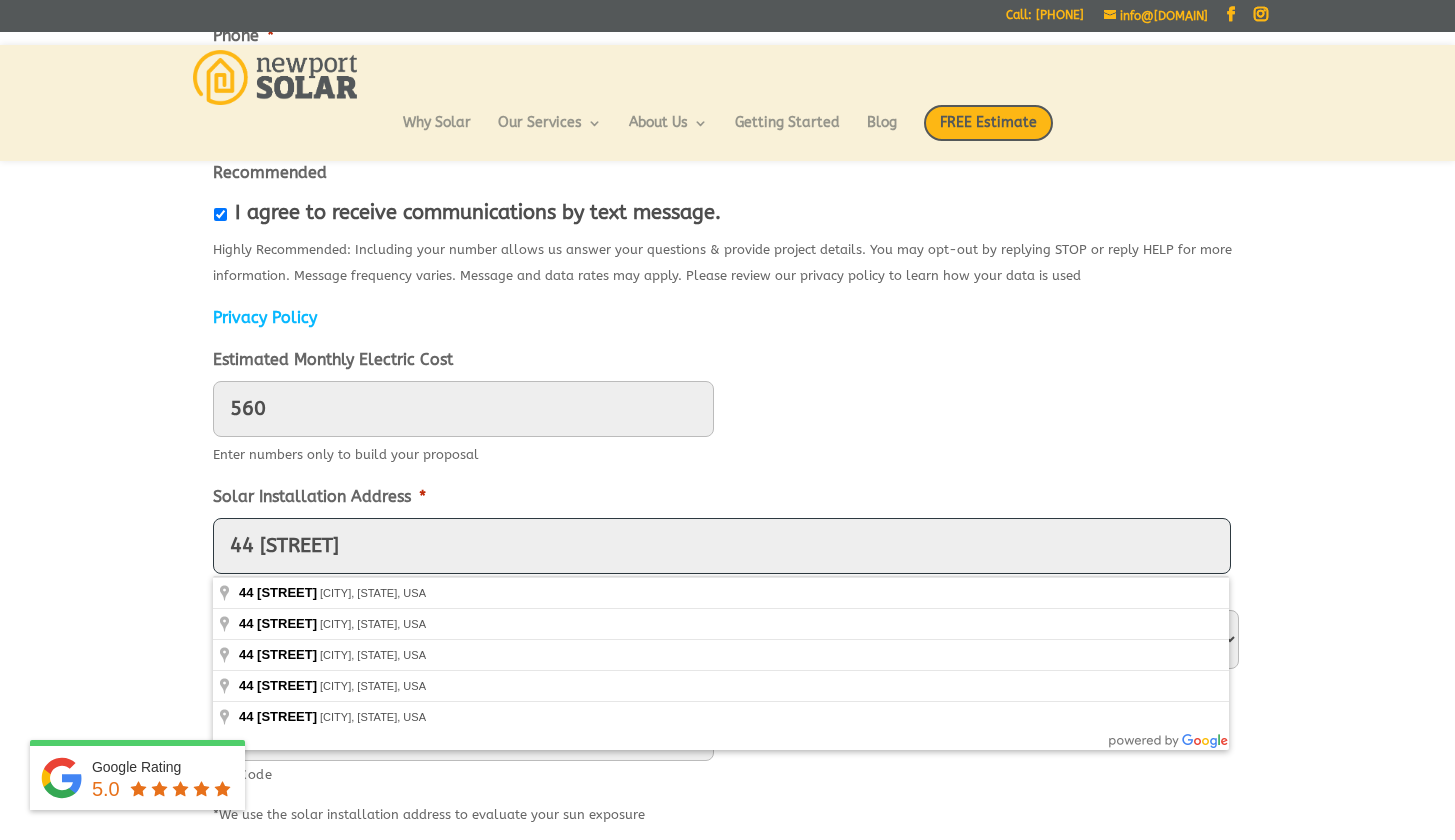 type on "44 [STREET]" 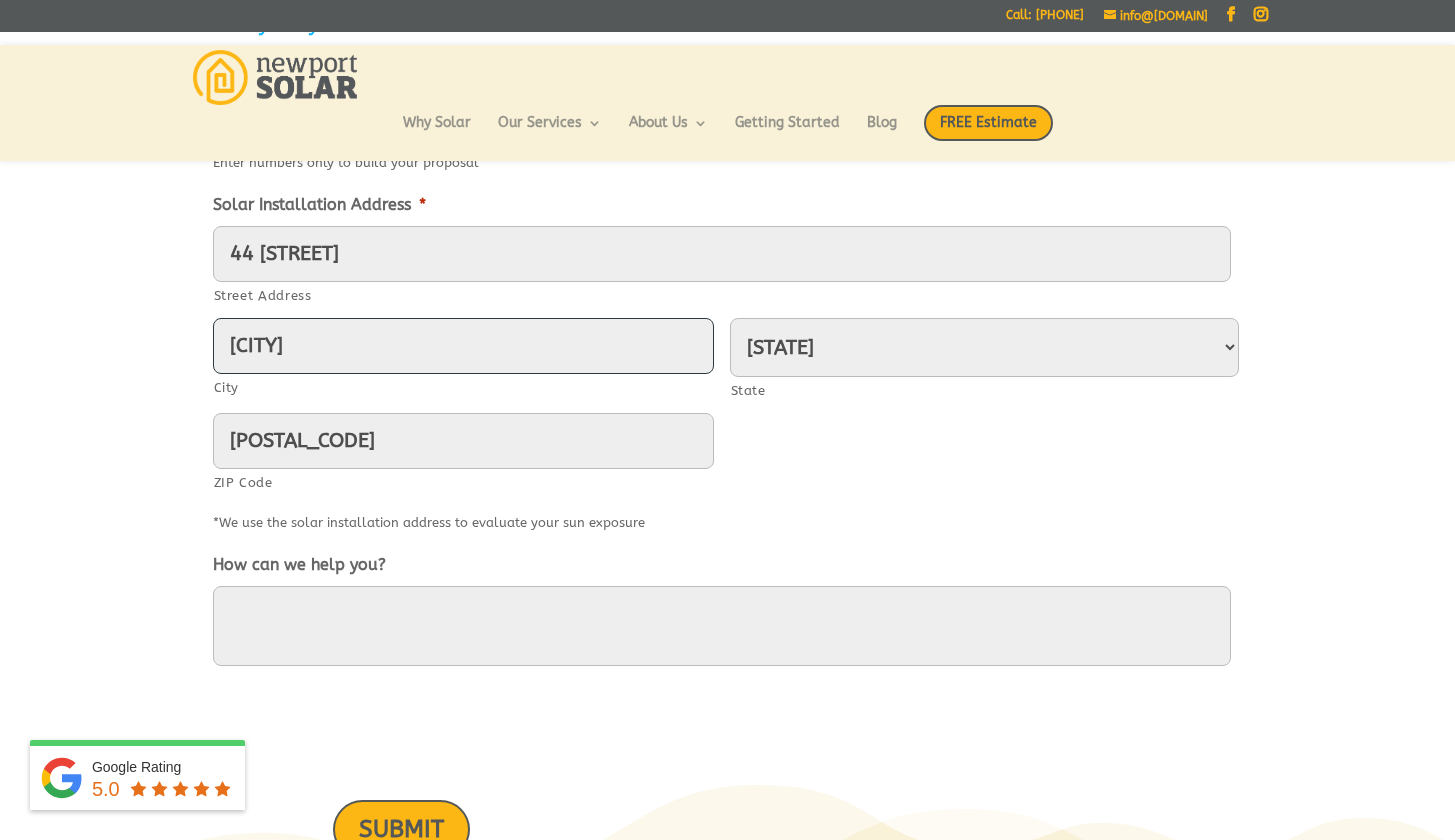scroll, scrollTop: 977, scrollLeft: 0, axis: vertical 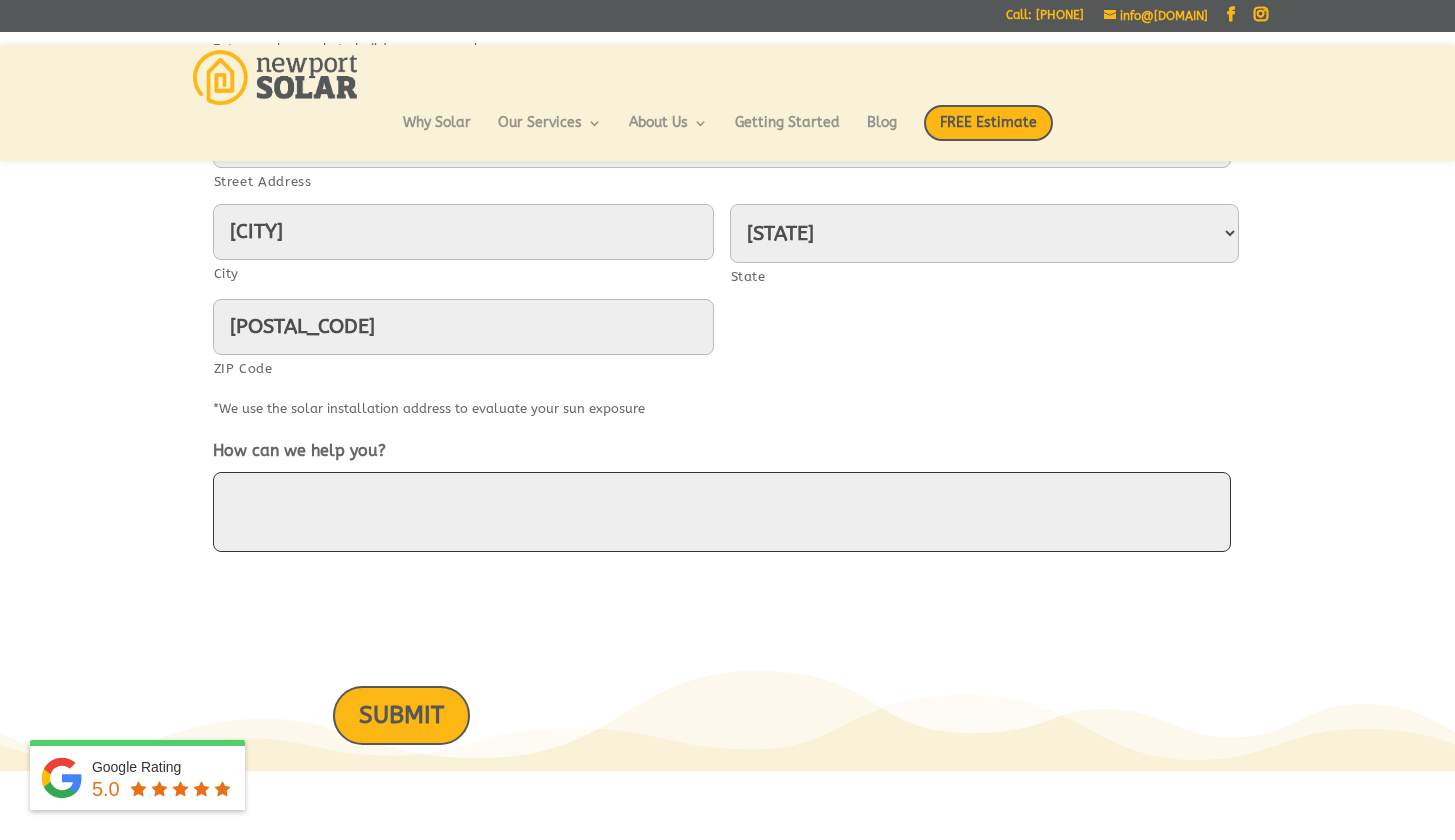 click on "How can we help you?" at bounding box center [722, 512] 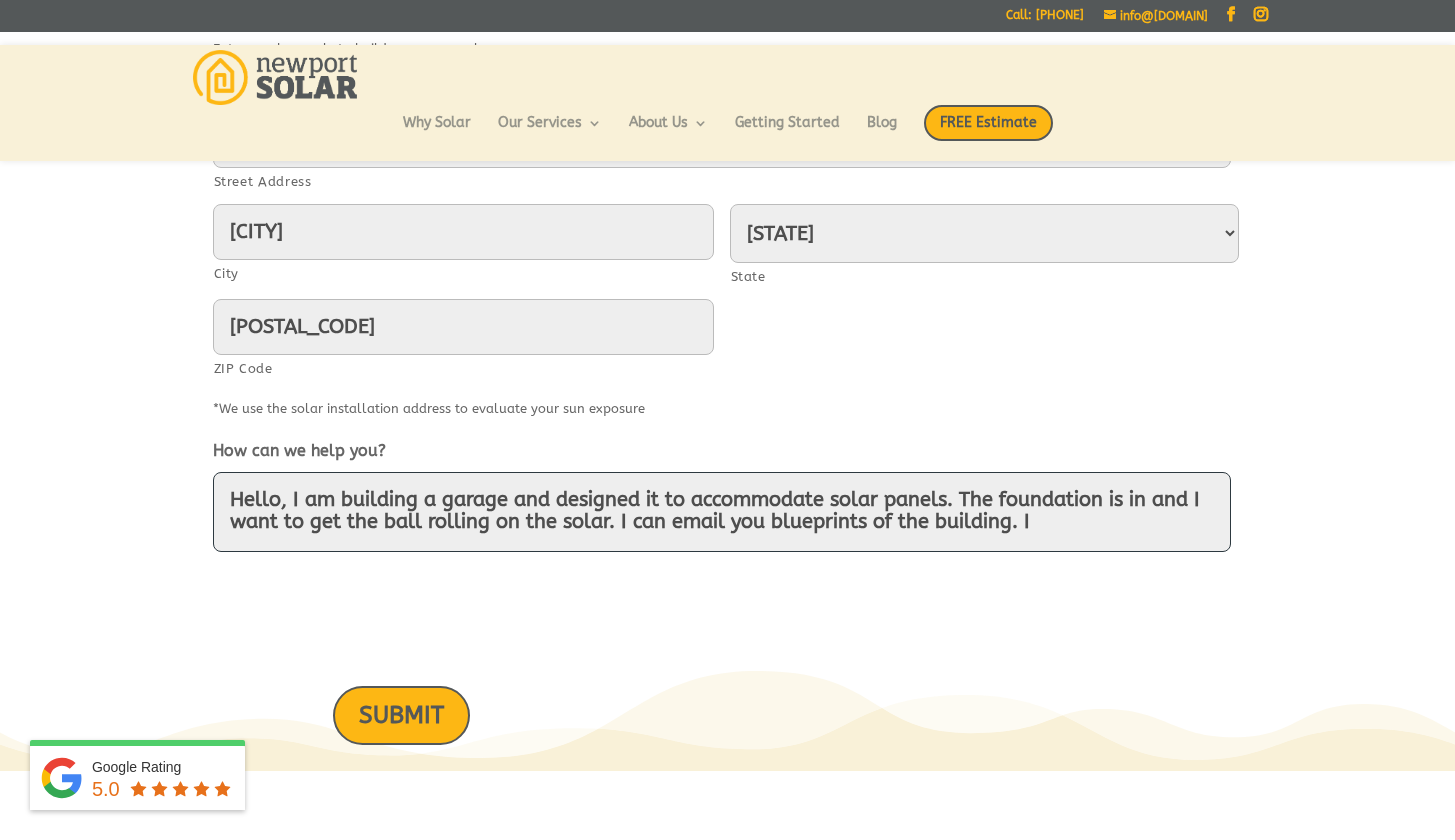 scroll, scrollTop: 5, scrollLeft: 0, axis: vertical 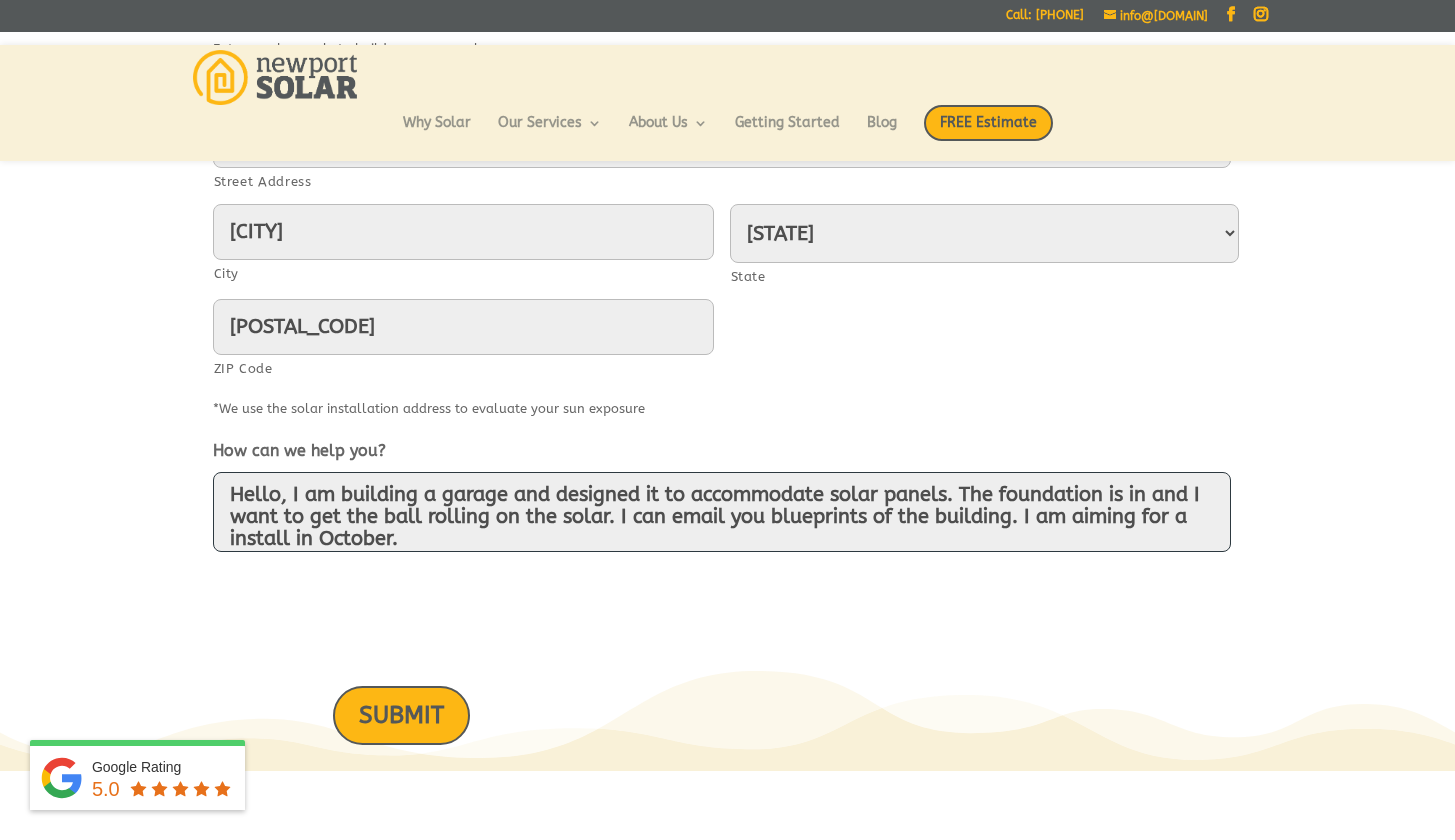 click on "Hello, I am building a garage and designed it to accommodate solar panels. The foundation is in and I want to get the ball rolling on the solar. I can email you blueprints of the building. I am aiming for a install in October." at bounding box center [722, 512] 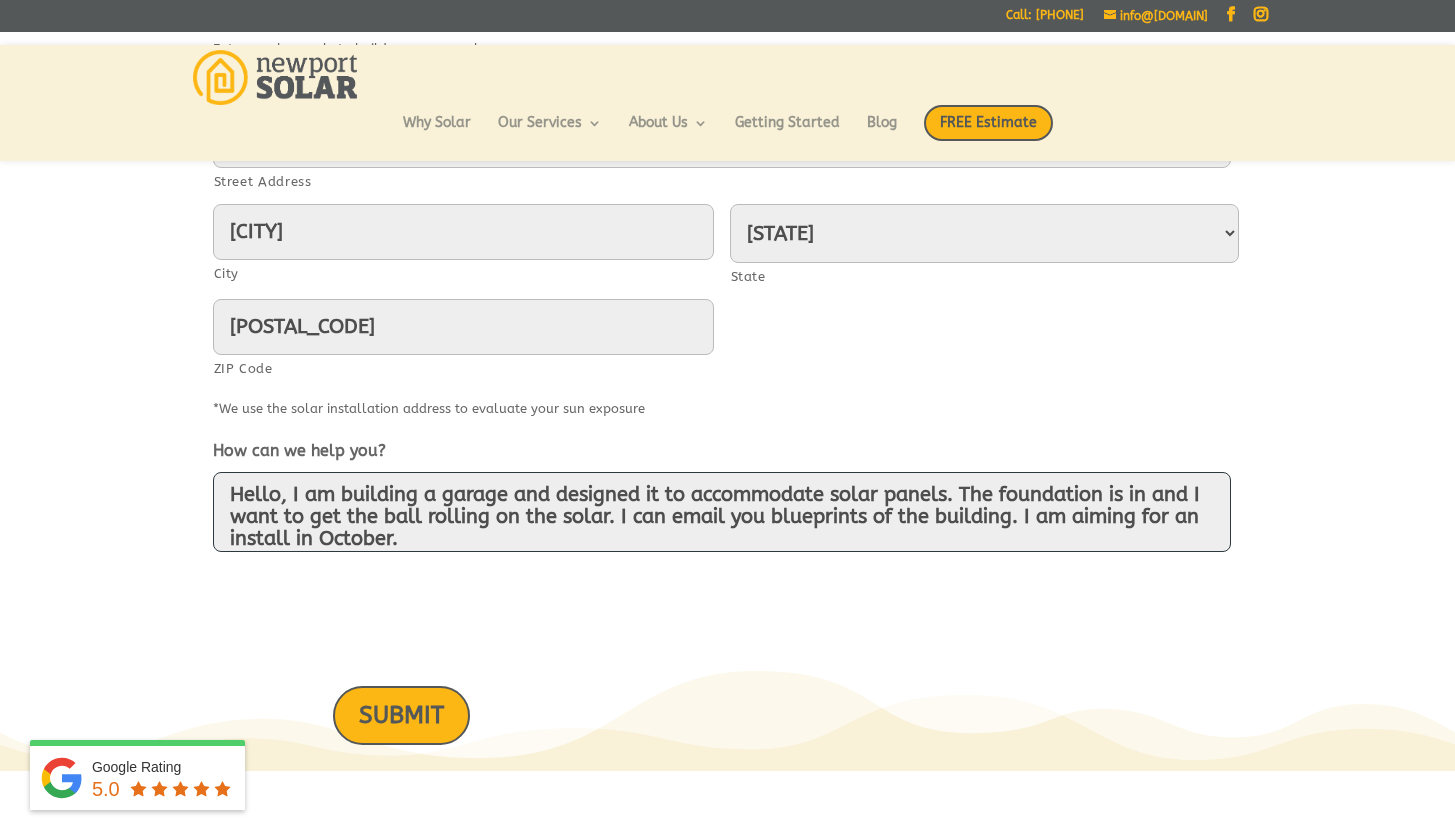 click on "Hello, I am building a garage and designed it to accommodate solar panels. The foundation is in and I want to get the ball rolling on the solar. I can email you blueprints of the building. I am aiming for an install in October." at bounding box center (722, 512) 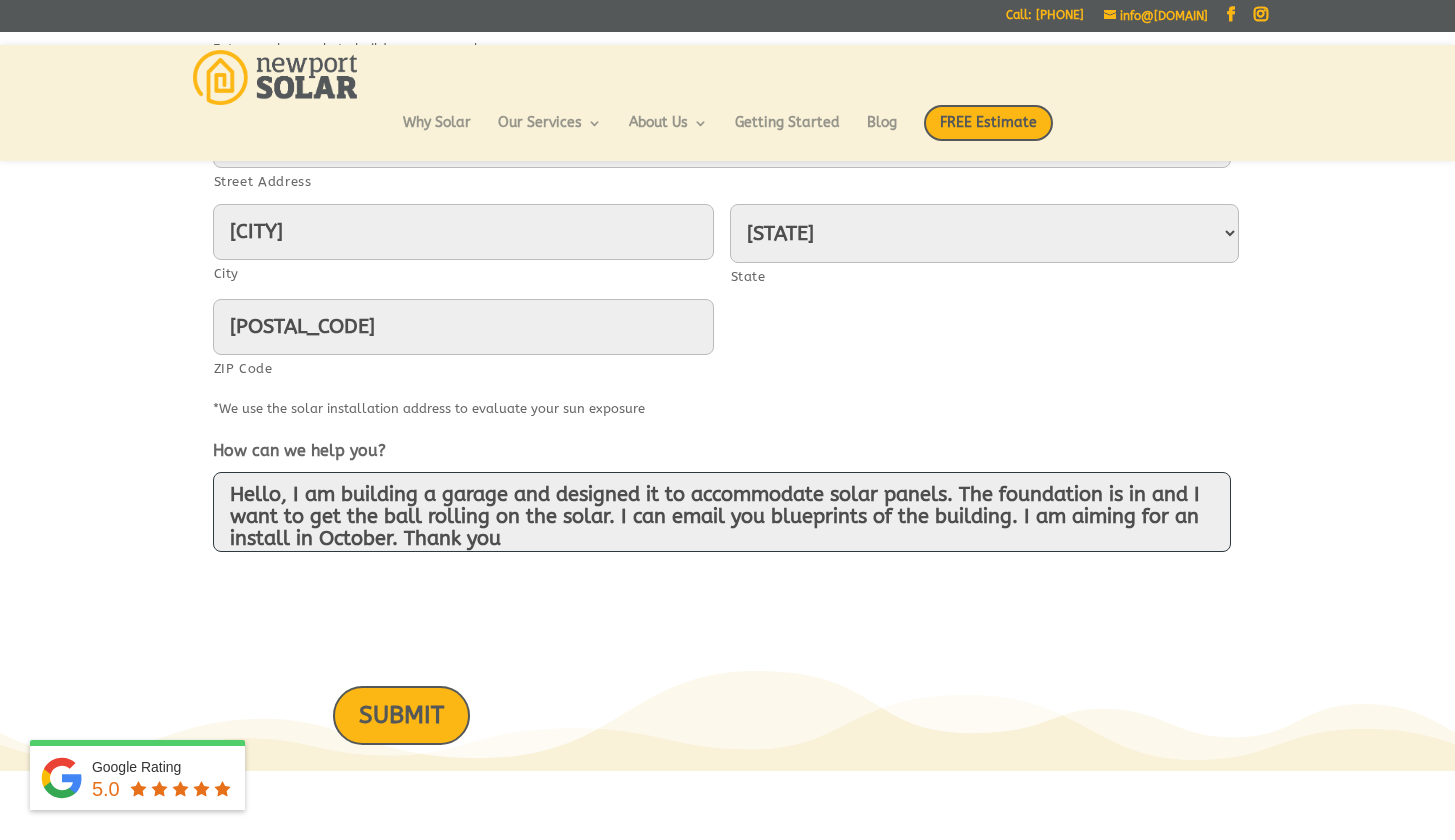 click on "Hello, I am building a garage and designed it to accommodate solar panels. The foundation is in and I want to get the ball rolling on the solar. I can email you blueprints of the building. I am aiming for an install in October. Thank you" at bounding box center (722, 512) 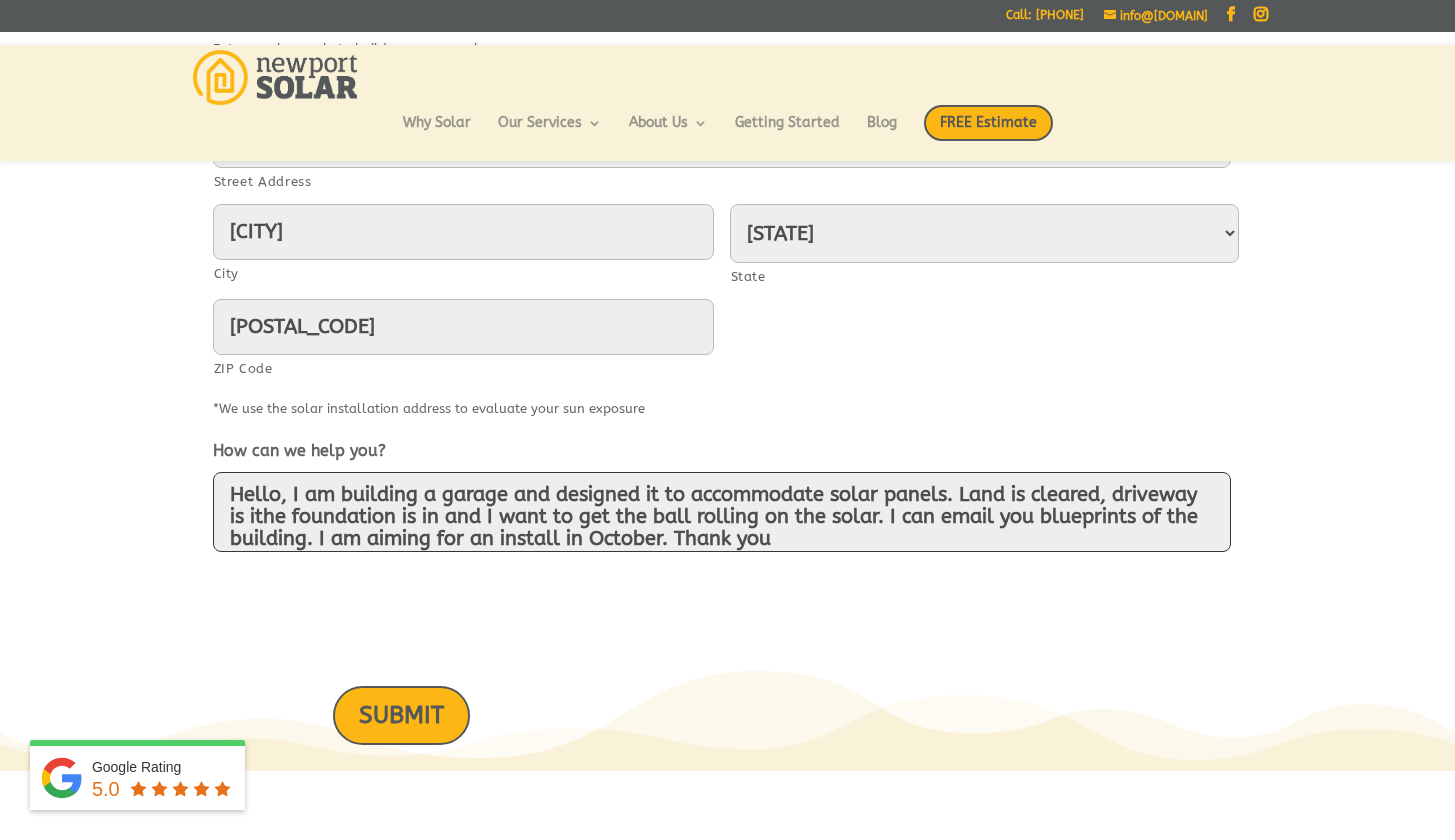 click on "Hello, I am building a garage and designed it to accommodate solar panels. Land is cleared, driveway is ithe foundation is in and I want to get the ball rolling on the solar. I can email you blueprints of the building. I am aiming for an install in October. Thank you" at bounding box center [722, 512] 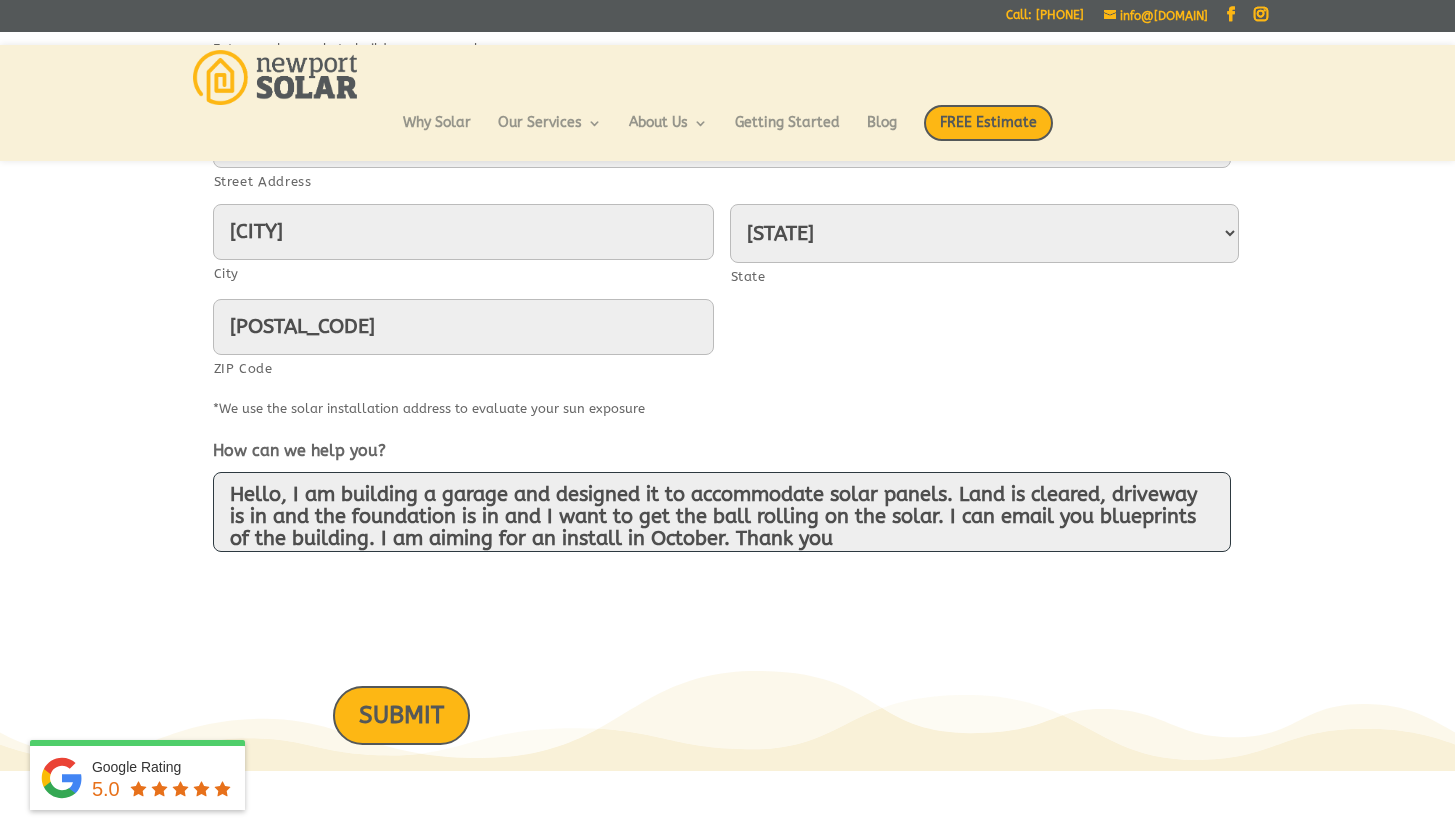 drag, startPoint x: 594, startPoint y: 525, endPoint x: 627, endPoint y: 523, distance: 33.06055 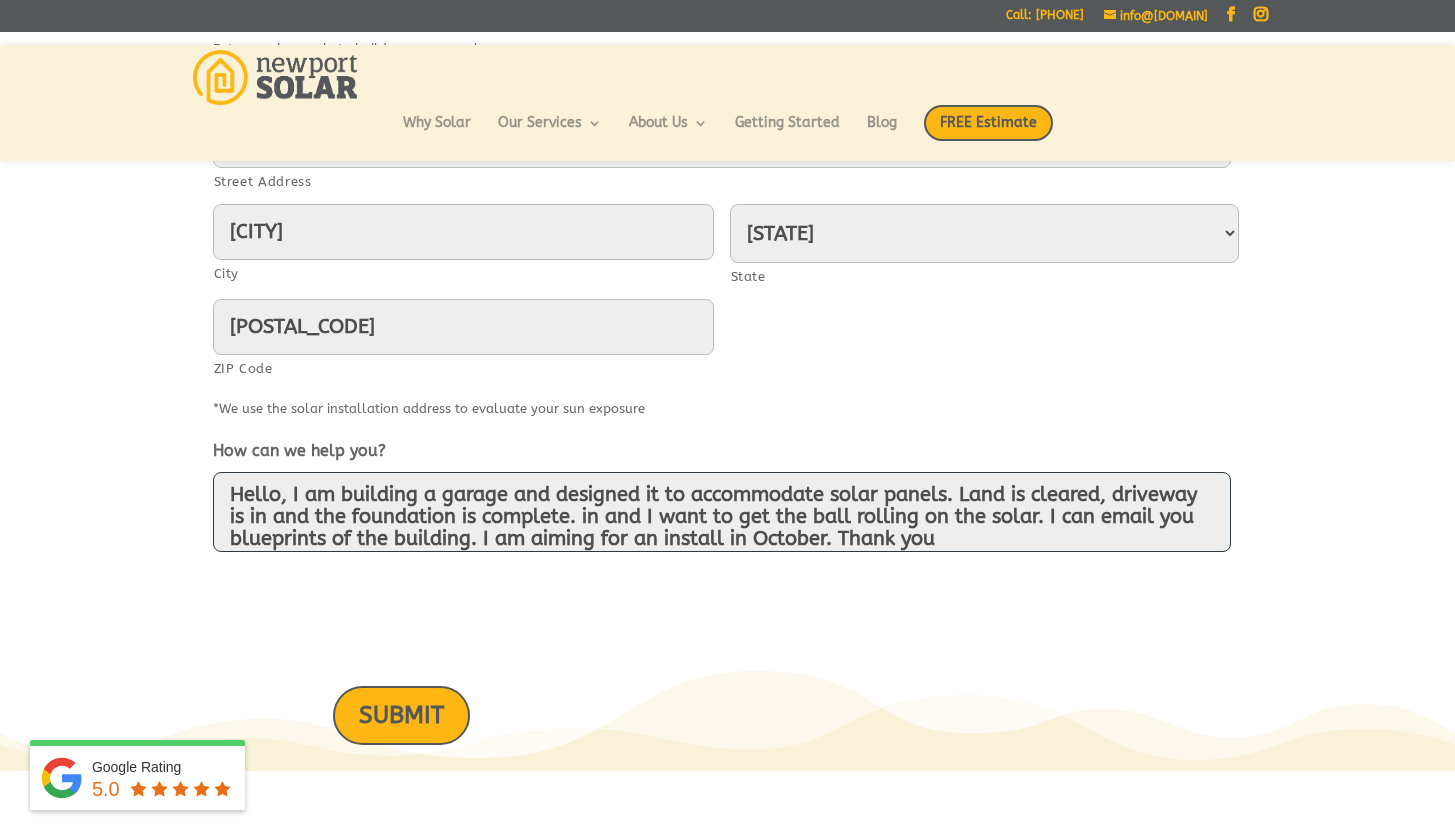 click on "Hello, I am building a garage and designed it to accommodate solar panels. Land is cleared, driveway is in and the foundation is complete. in and I want to get the ball rolling on the solar. I can email you blueprints of the building. I am aiming for an install in October. Thank you" at bounding box center (722, 512) 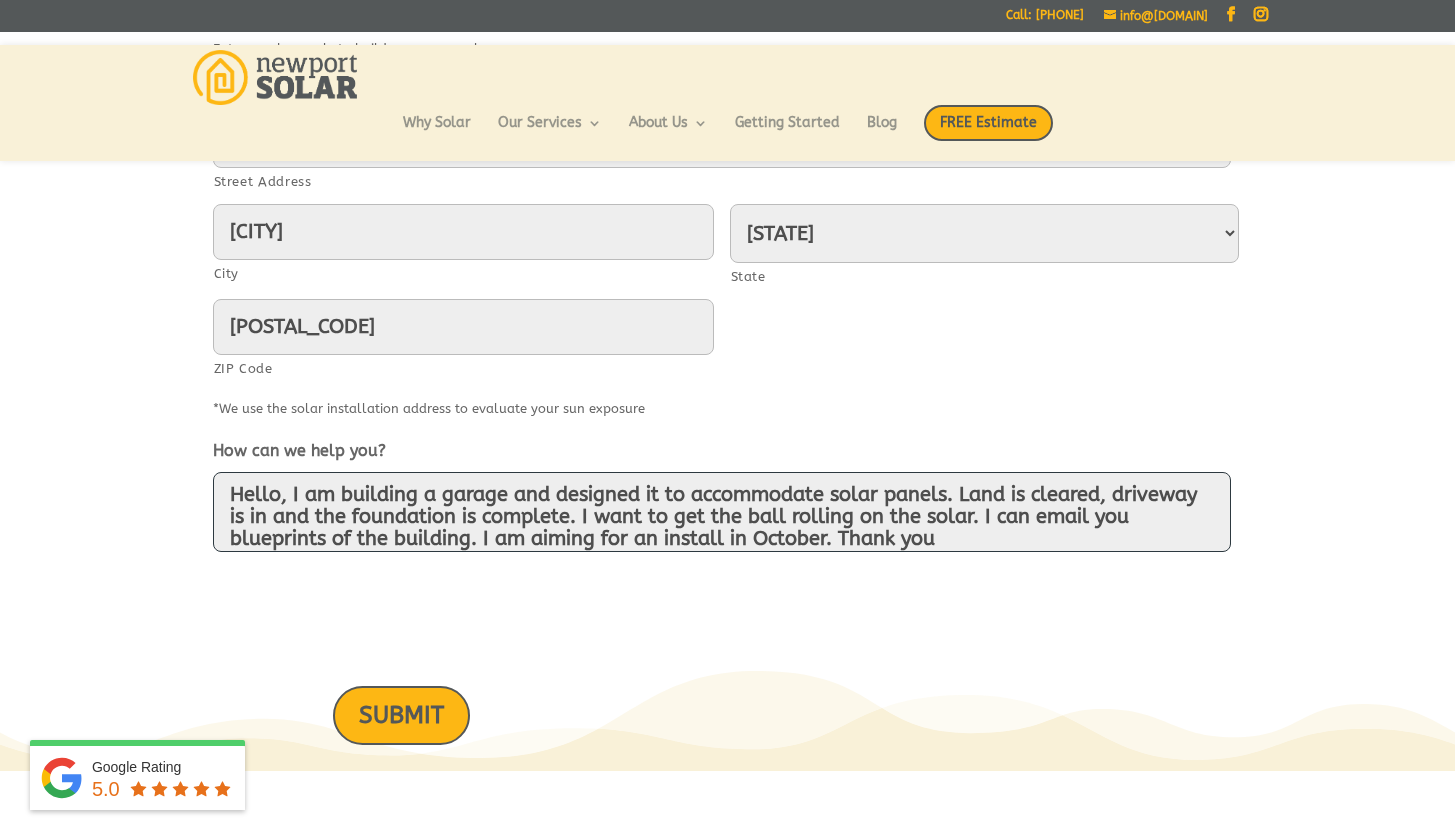 click on "Hello, I am building a garage and designed it to accommodate solar panels. Land is cleared, driveway is in and the foundation is complete. I want to get the ball rolling on the solar. I can email you blueprints of the building. I am aiming for an install in October. Thank you" at bounding box center (722, 512) 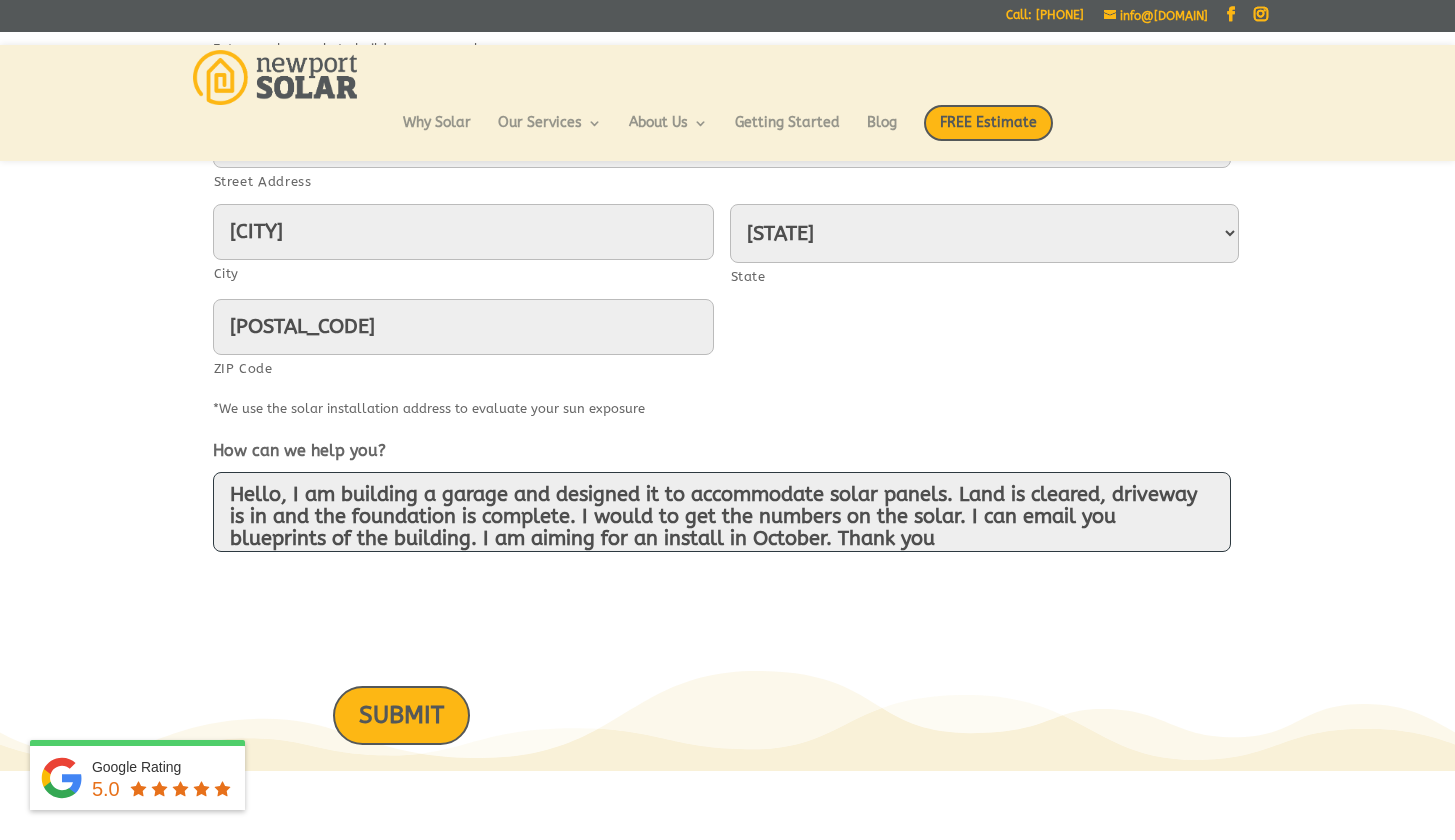 type on "Hello, I am building a garage and designed it to accommodate solar panels. Land is cleared, driveway is in and the foundation is complete. I would to get the numbers on the solar. I can email you blueprints of the building. I am aiming for an install in October. Thank you" 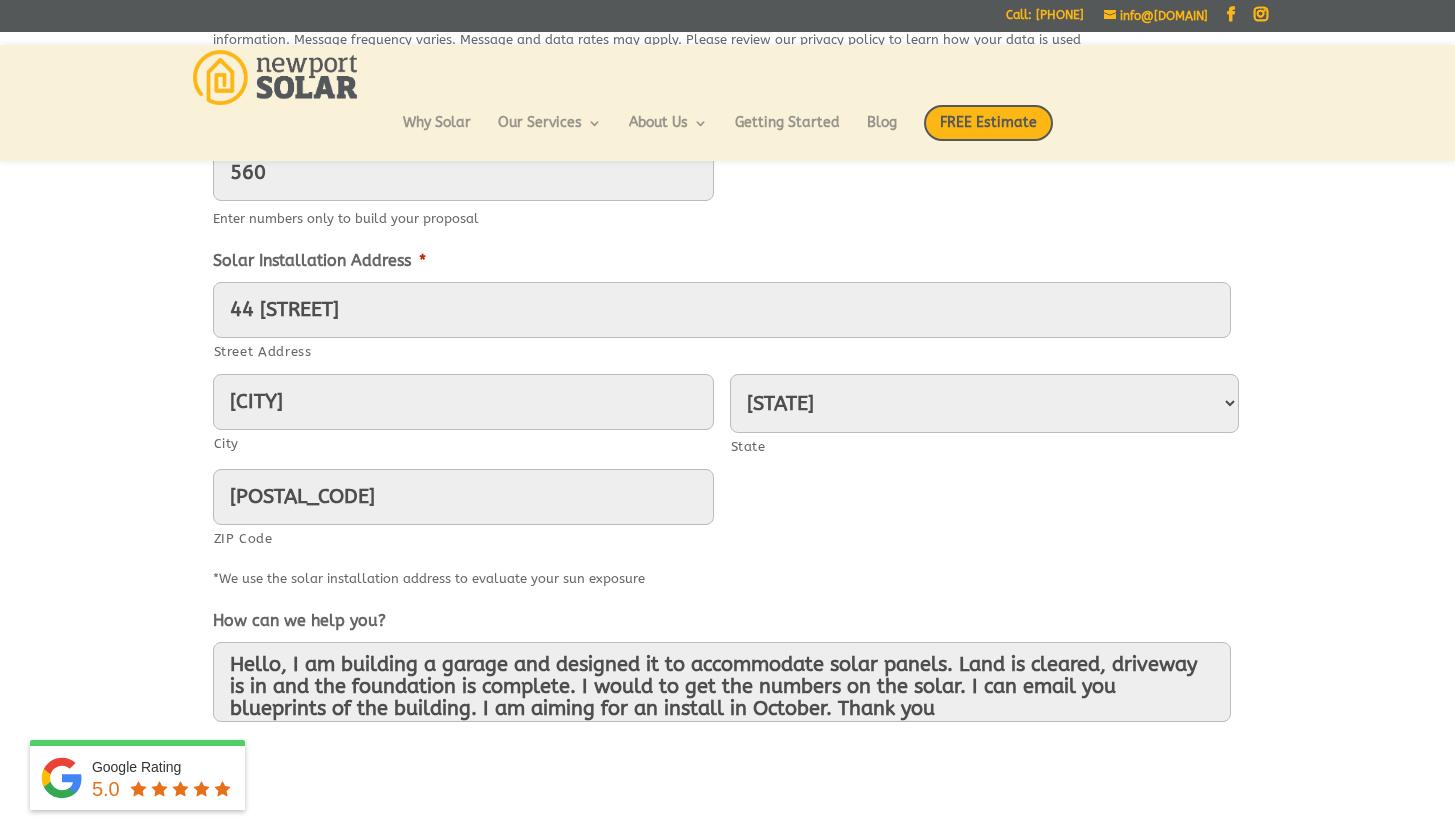scroll, scrollTop: 742, scrollLeft: 0, axis: vertical 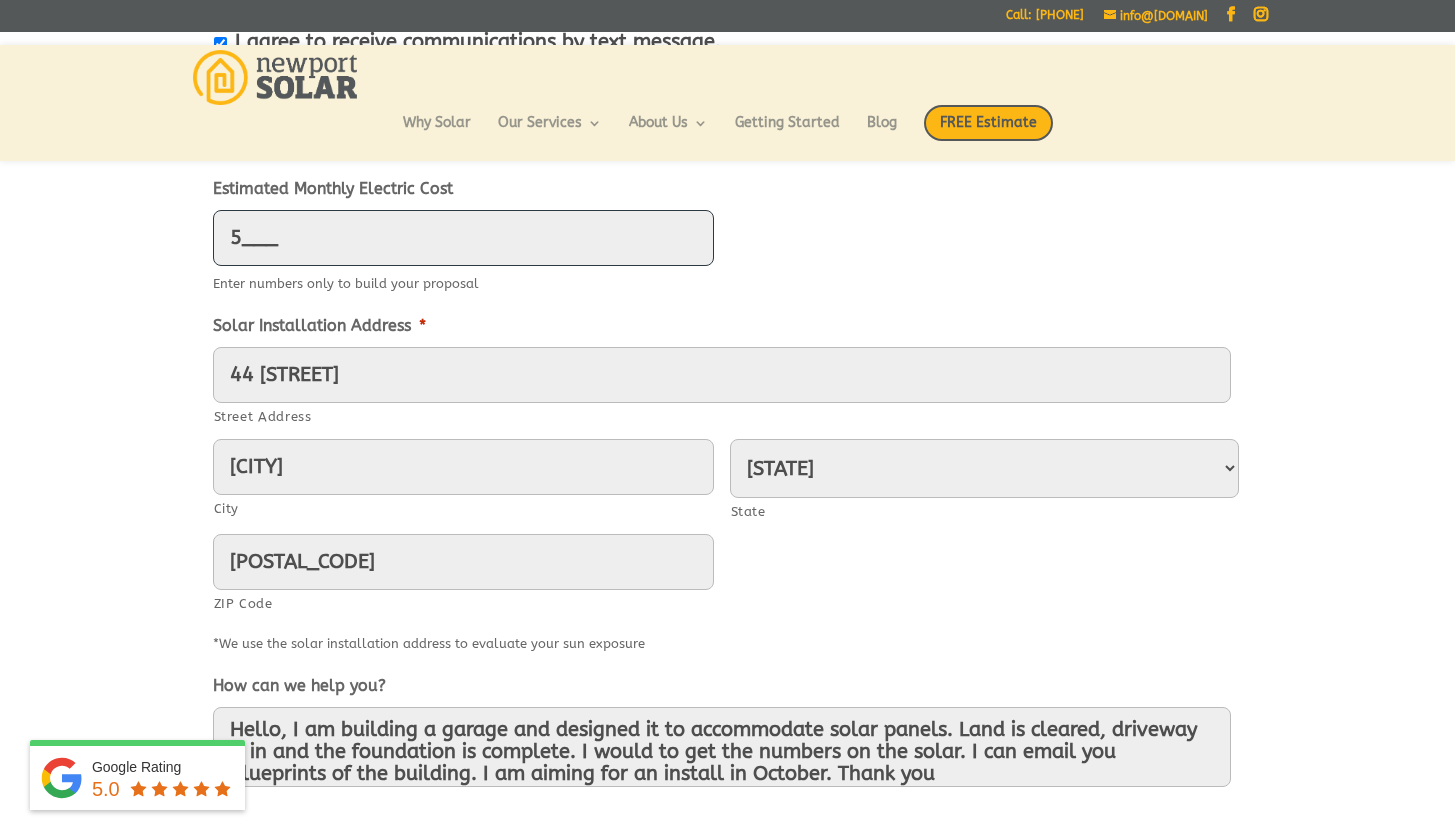 click on "5___" at bounding box center [463, 238] 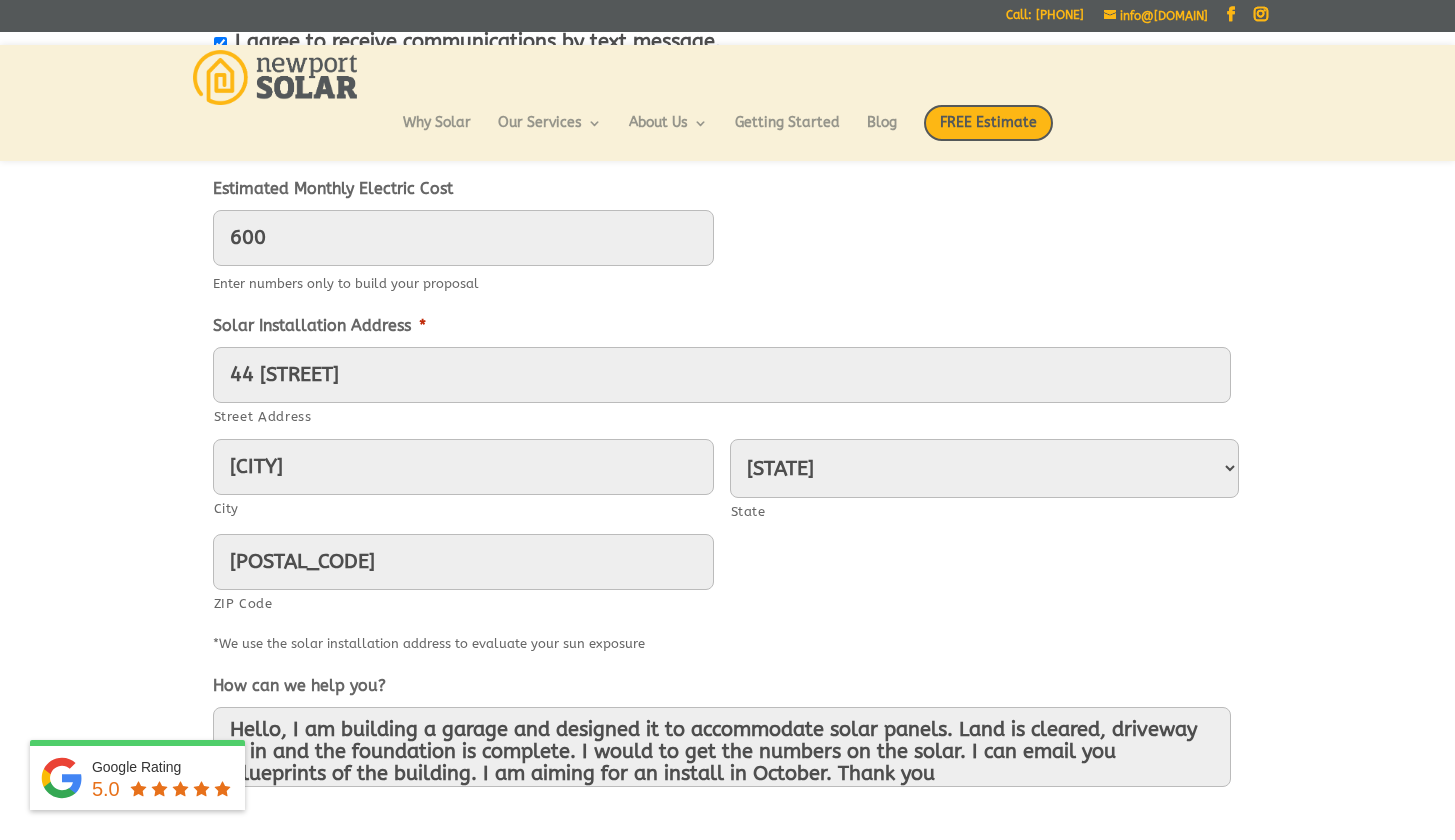 click on "Residential Solar Power in [STATE]
Experienced Local Company. Happy & Satisfied Customers.
The Infrastructure Investment & Jobs Act increased the Federal Investment  Tax  Credit to 30% through 2032
Be sure to take advantage of this historic benefit now!
First Name * [FIRST] Last Name * [LAST] Email *
mikepaul8@[DOMAIN]
Phone * ([PHONE]) Only used in relation to answering your questions or keeping you informed on the status of your project. Recommended
I agree to receive communications by text message.
Privacy Policy Estimated Monthly Electric Cost 600 Enter numbers only to build your proposal Solar Installation Address *
44 [STREET] City" at bounding box center (727, 248) 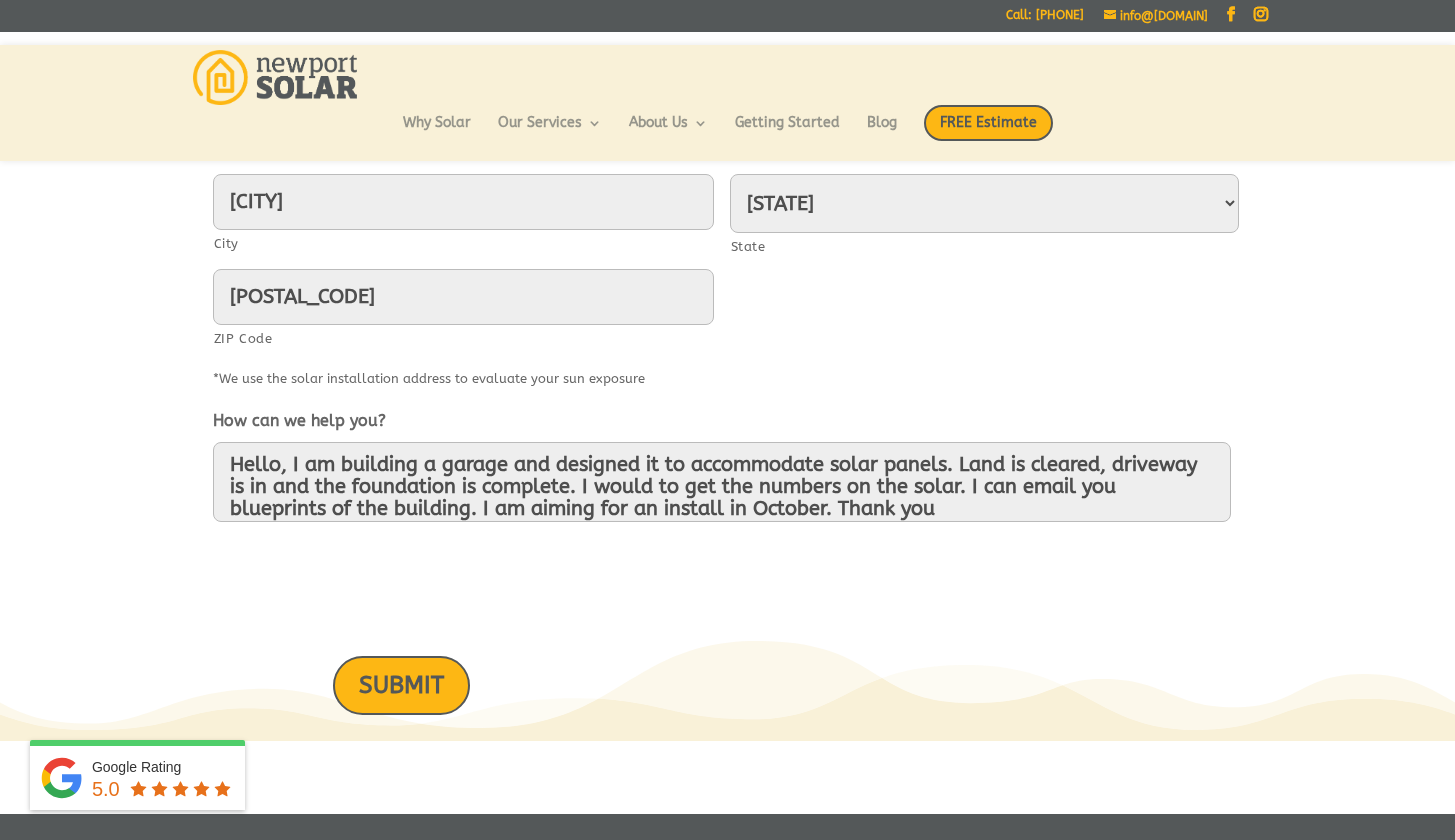 scroll, scrollTop: 1116, scrollLeft: 0, axis: vertical 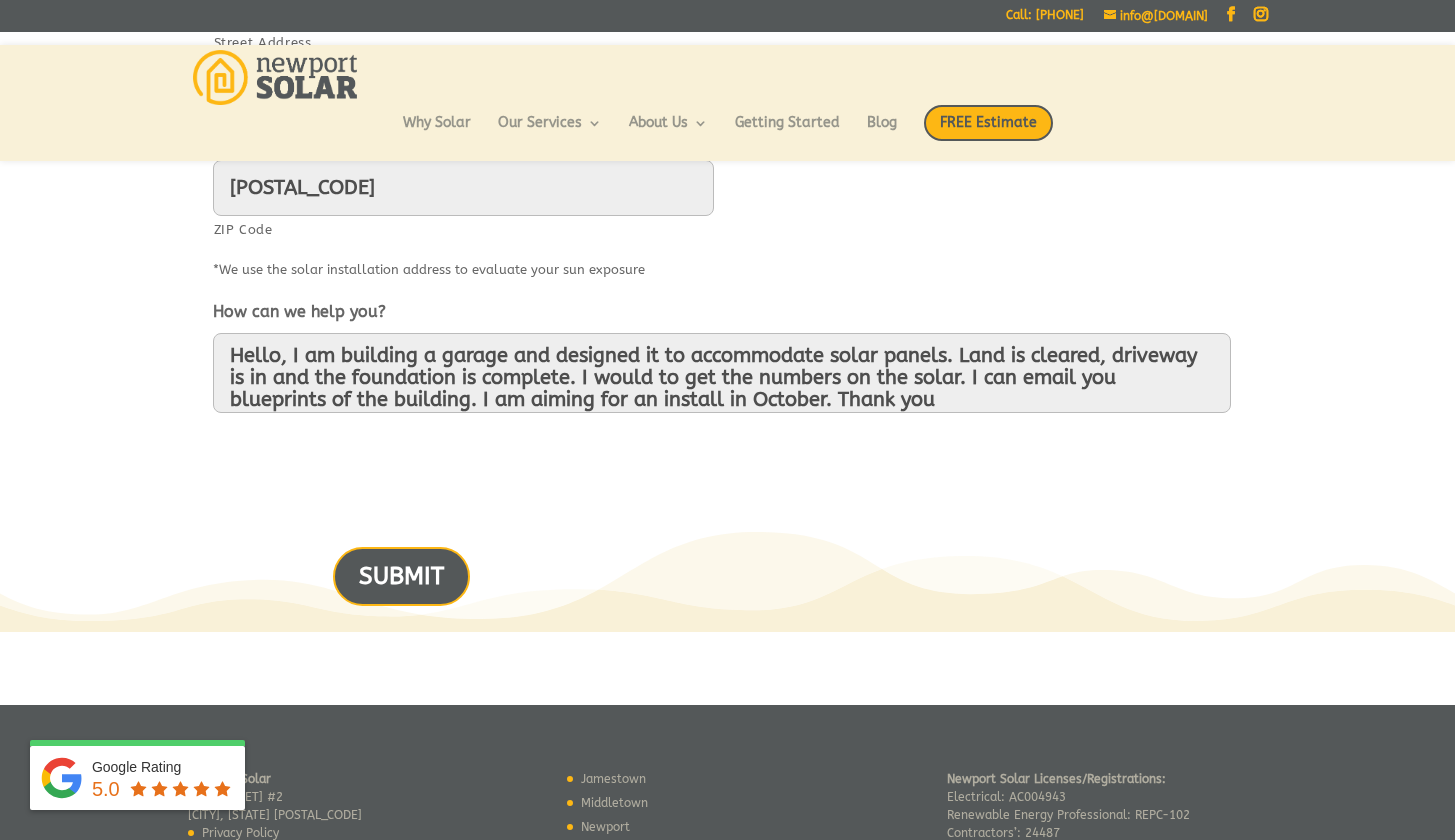click on "SUBMIT" at bounding box center (401, 576) 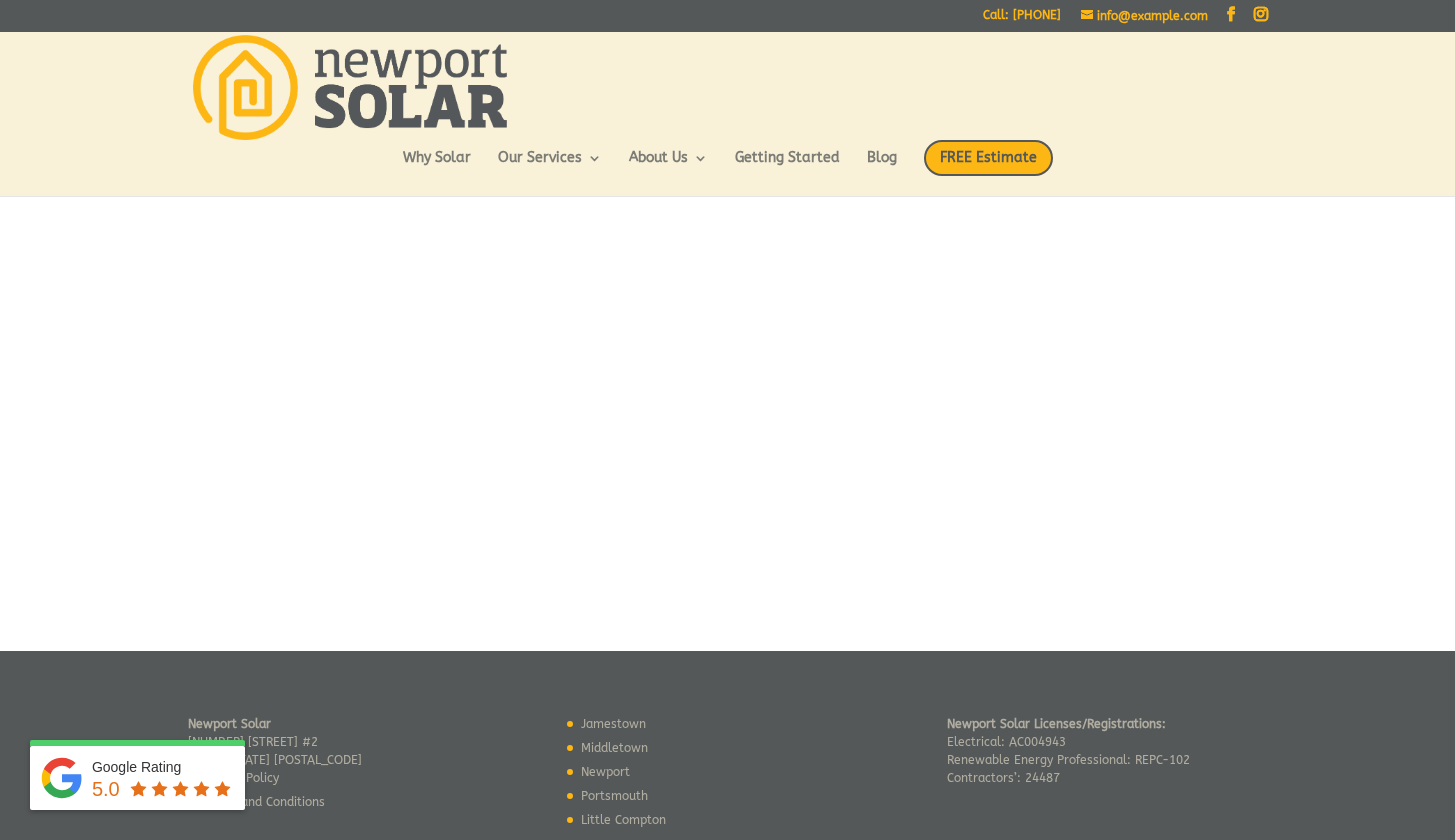 scroll, scrollTop: 0, scrollLeft: 0, axis: both 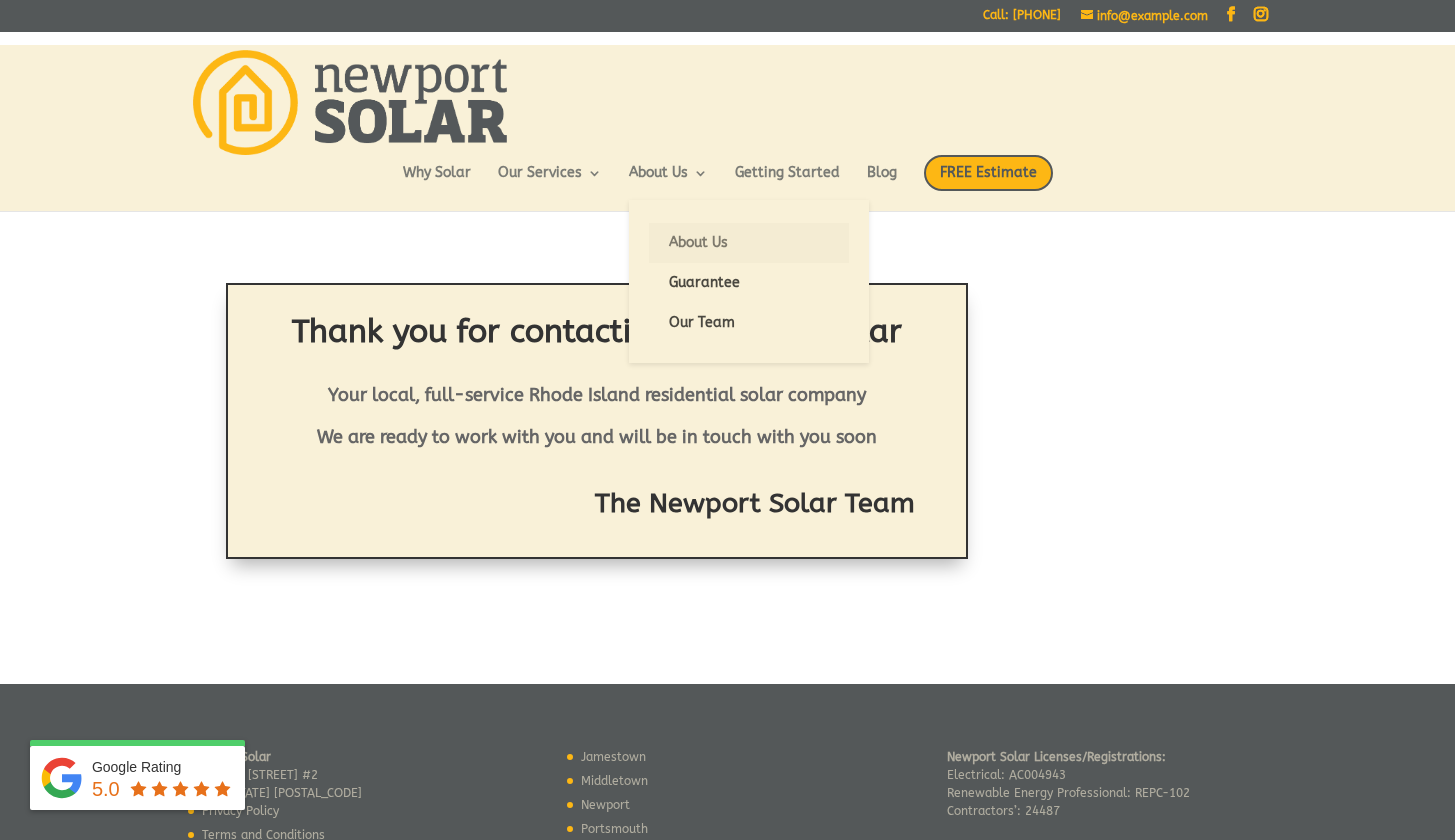 click on "About Us" at bounding box center (749, 243) 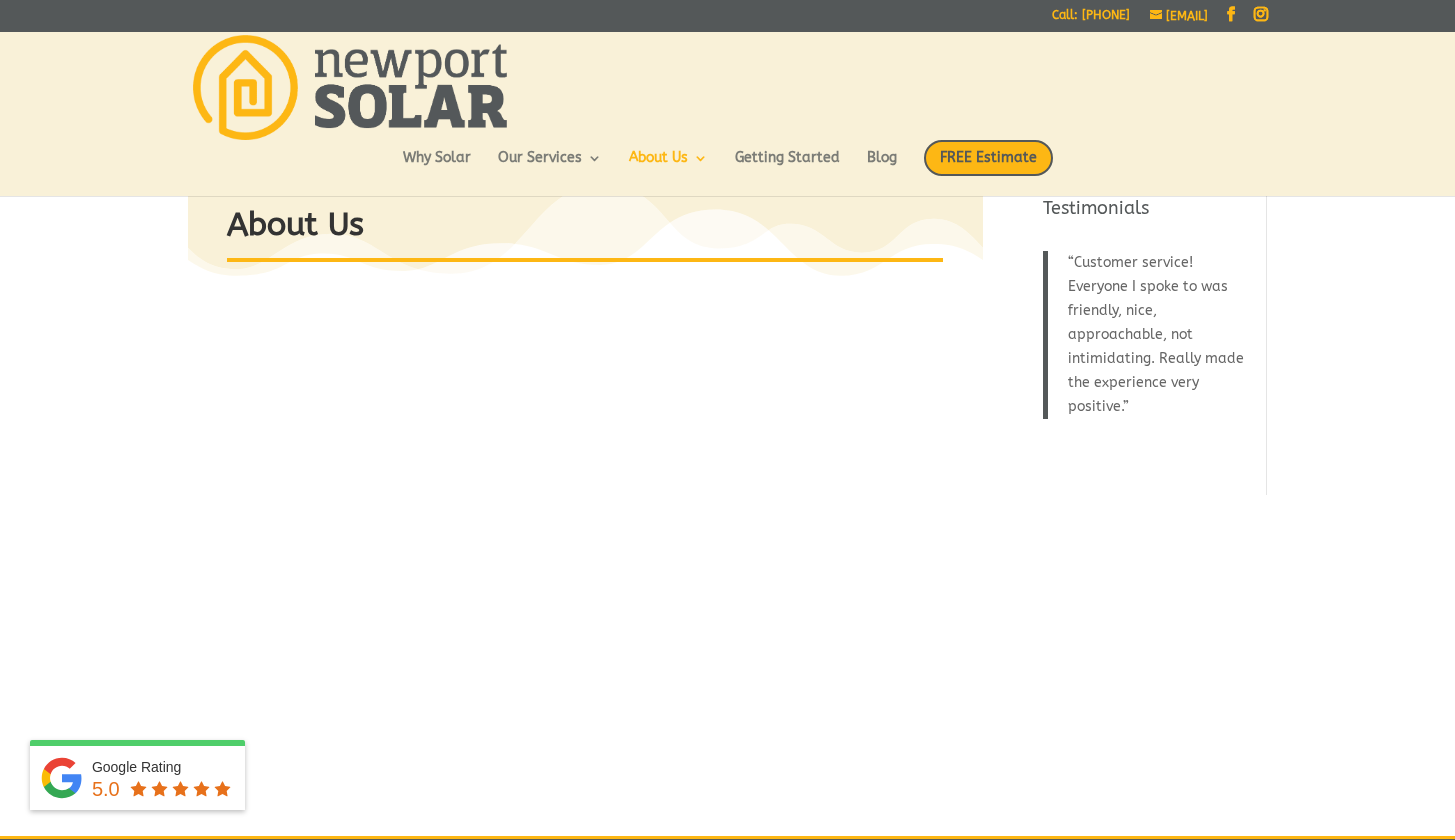 scroll, scrollTop: 0, scrollLeft: 0, axis: both 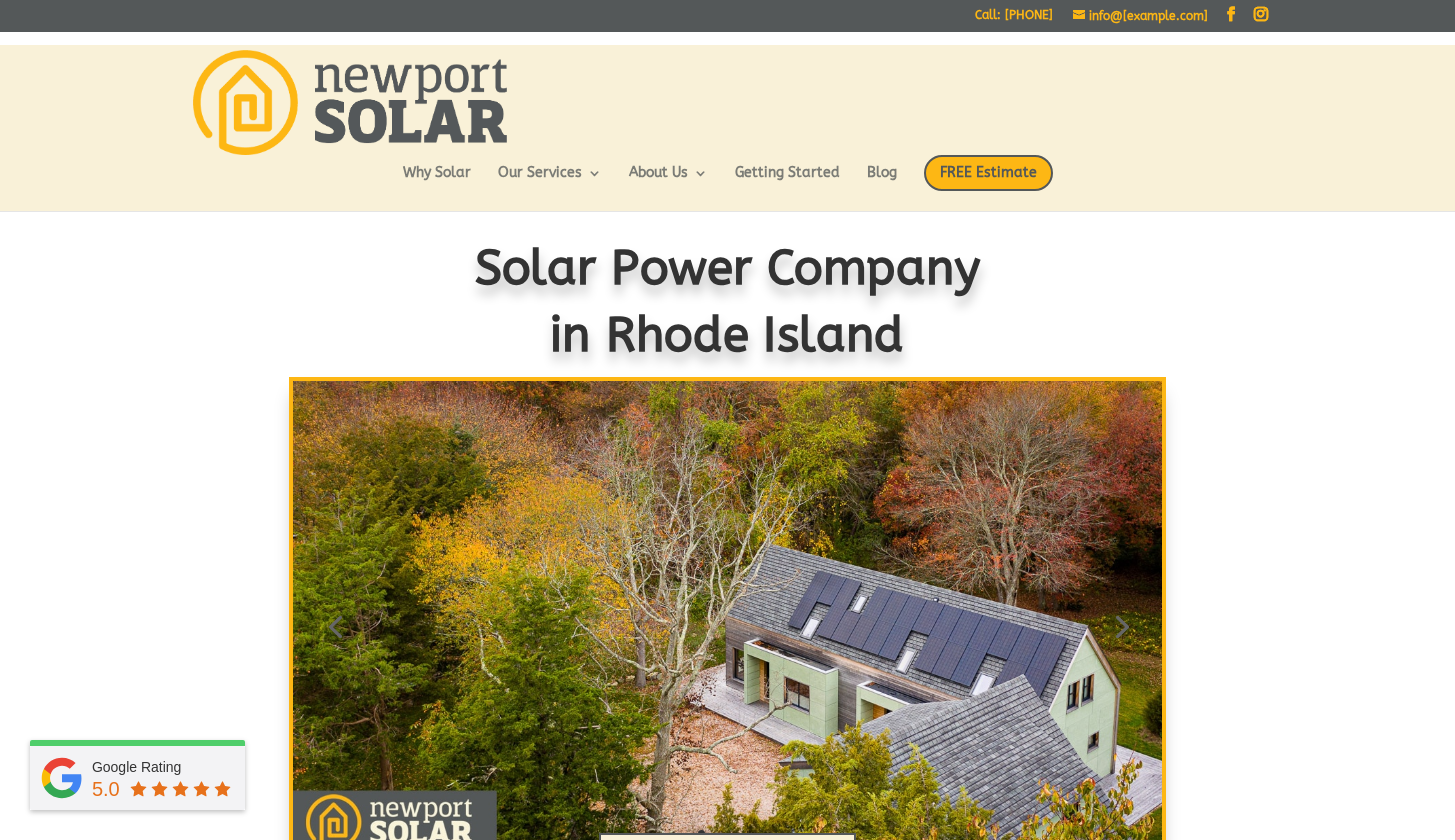 click on "Google Rating" at bounding box center (163, 767) 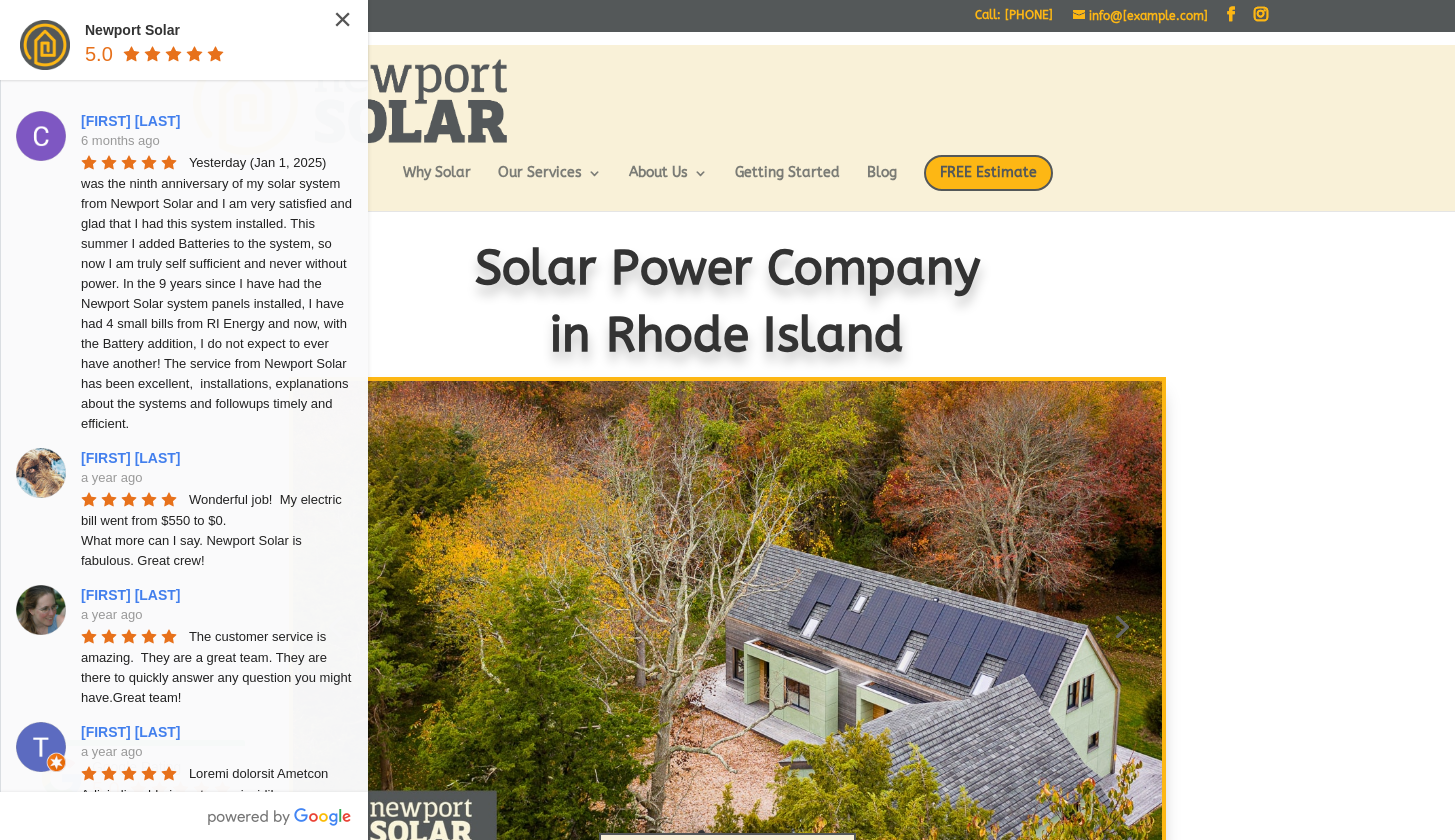 click on "×" at bounding box center (342, 19) 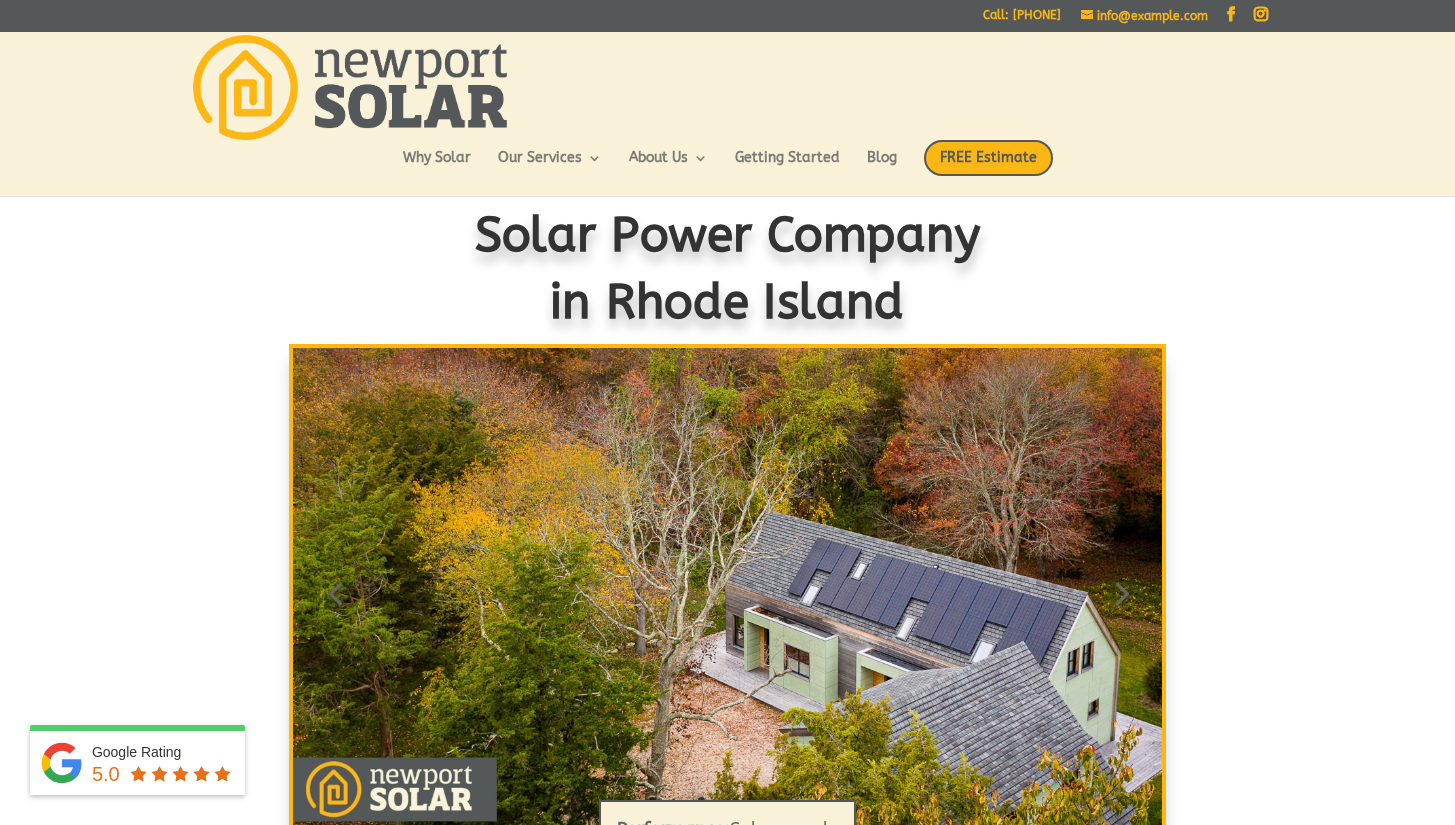 scroll, scrollTop: 0, scrollLeft: 0, axis: both 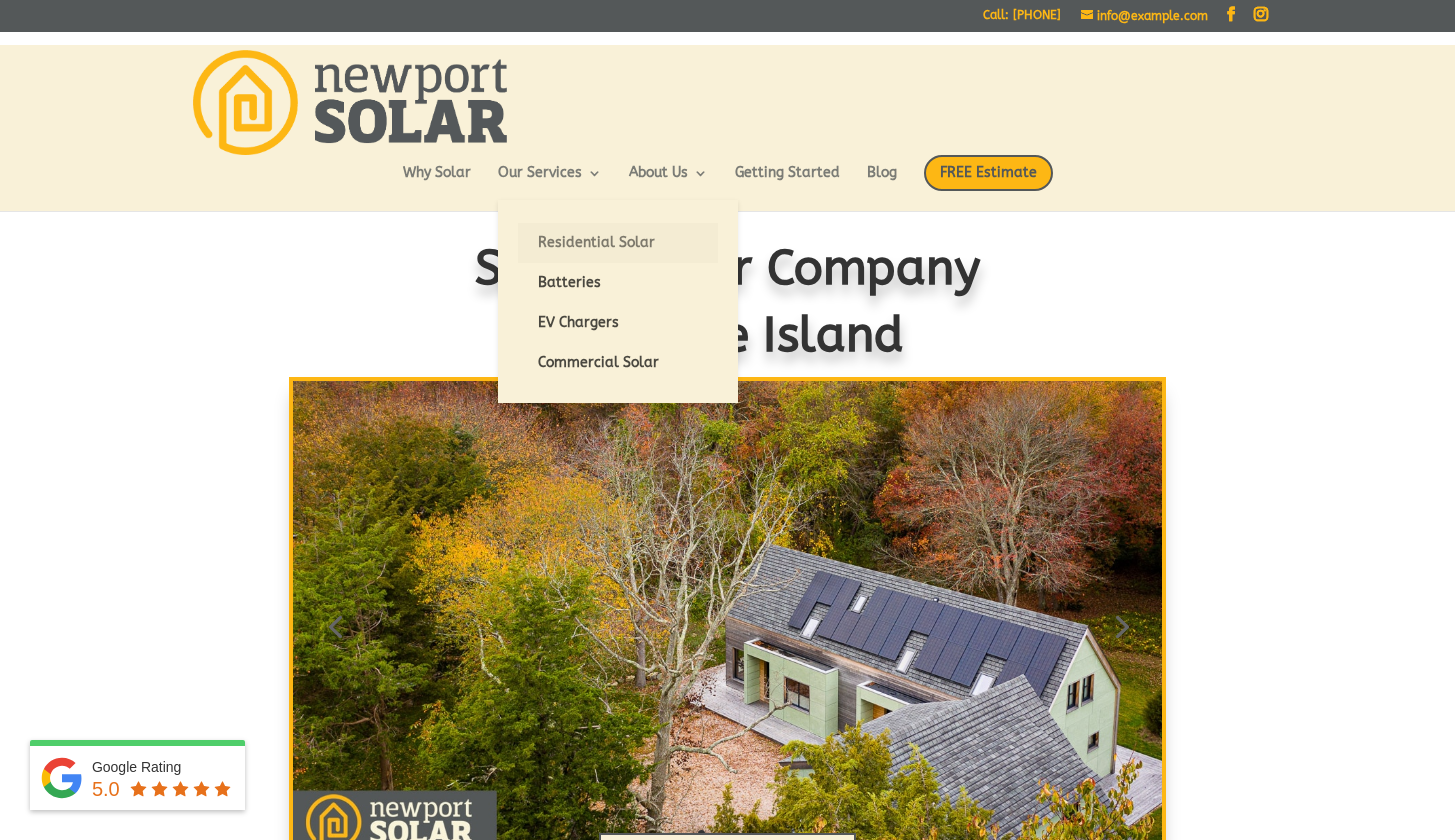 click on "Residential Solar" at bounding box center (618, 243) 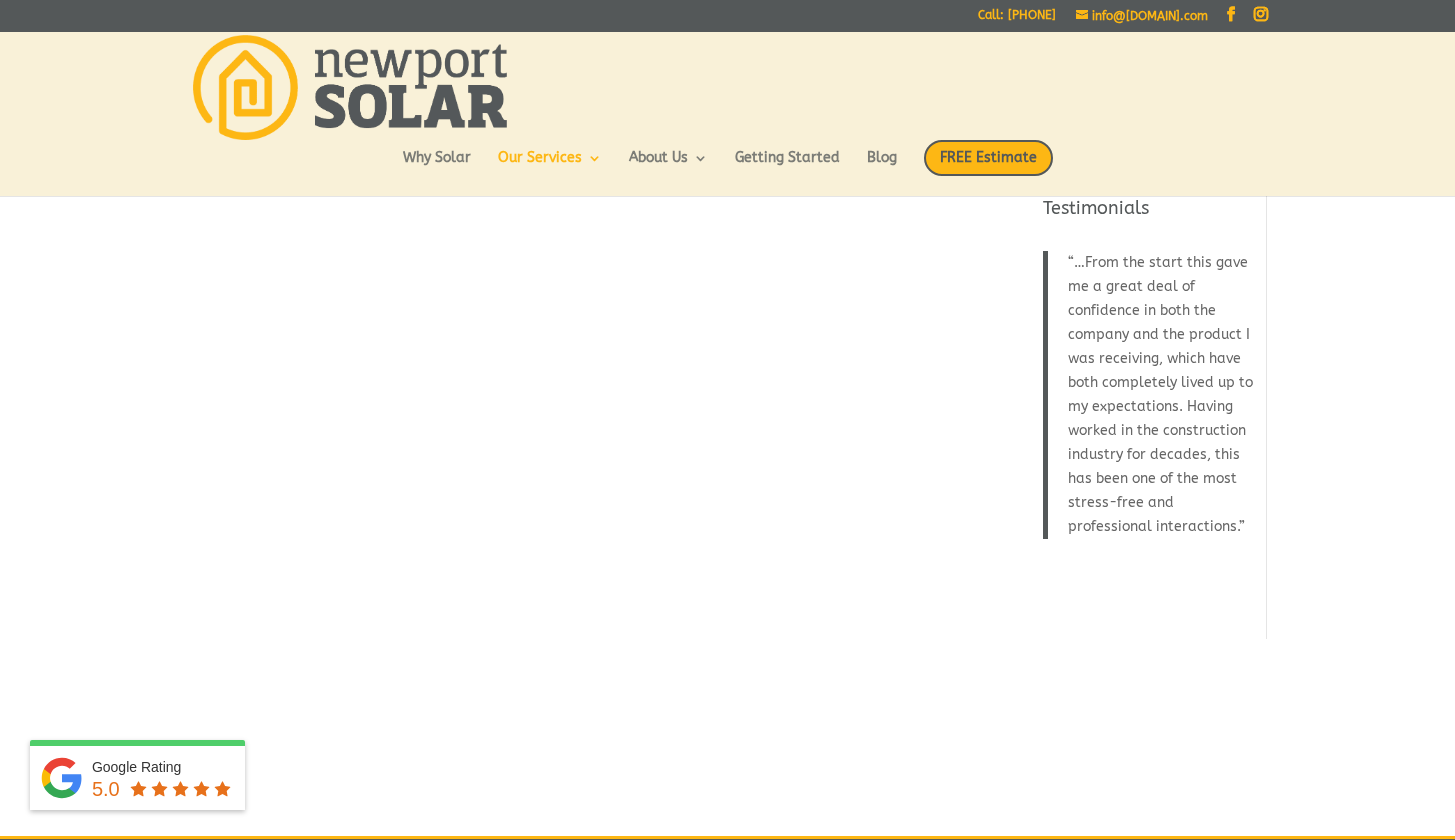 scroll, scrollTop: 0, scrollLeft: 0, axis: both 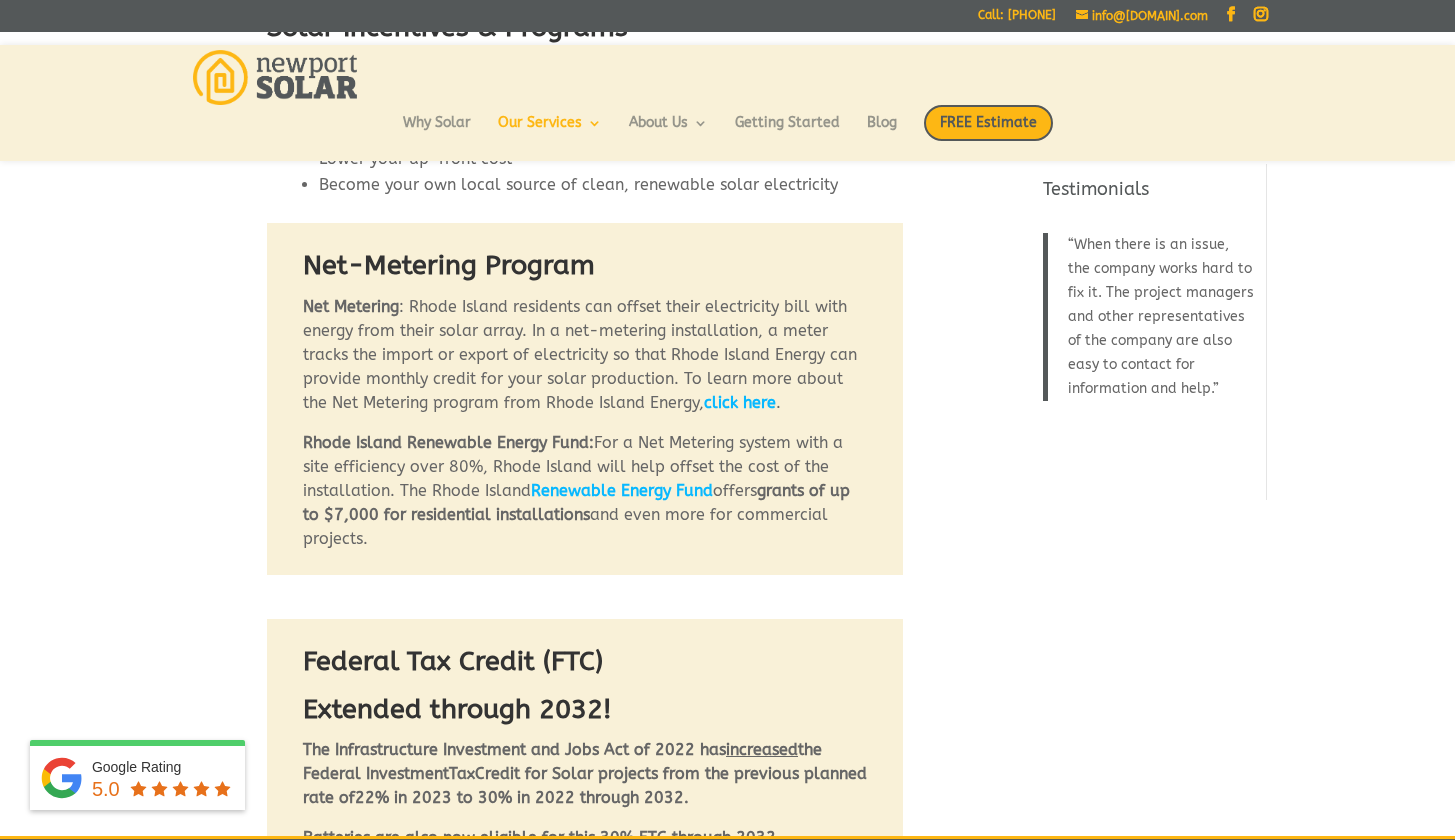 click on "click here" at bounding box center (740, 402) 